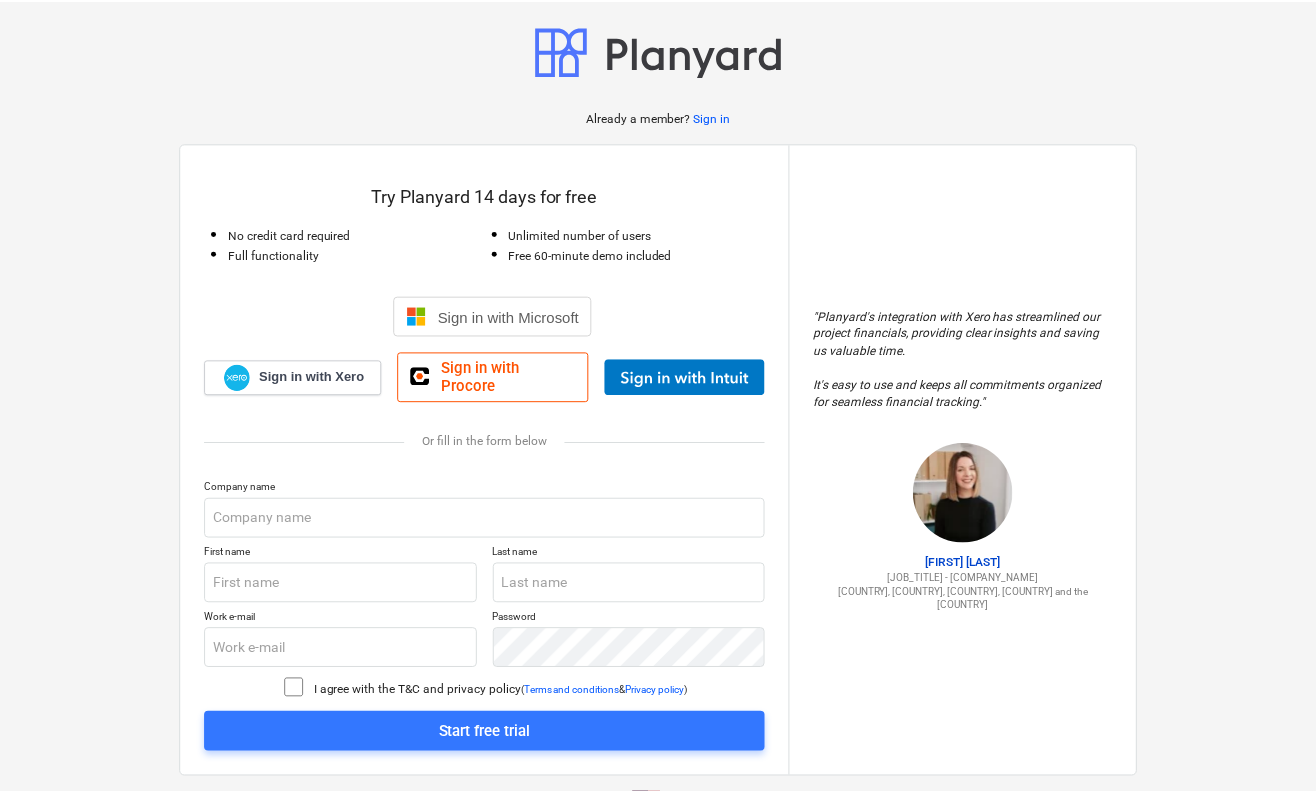 scroll, scrollTop: 0, scrollLeft: 0, axis: both 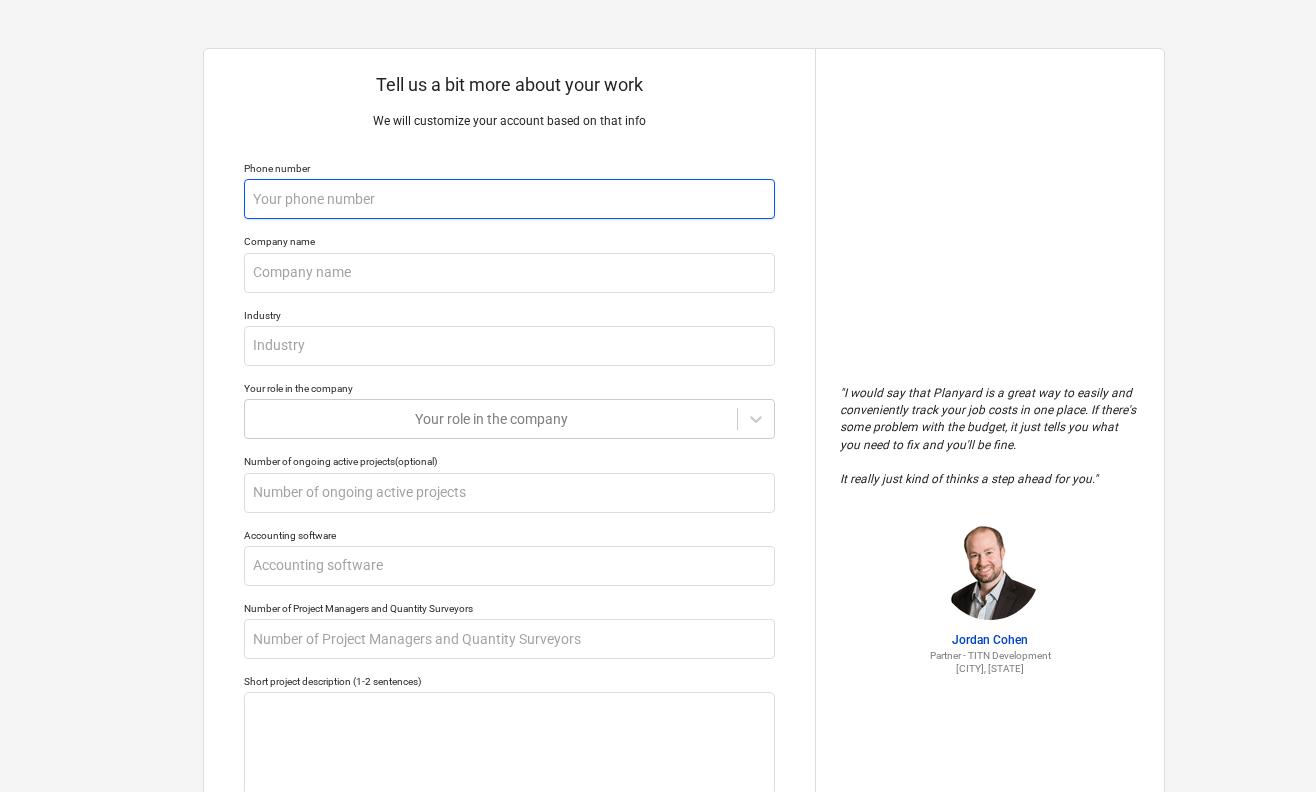 click at bounding box center [509, 199] 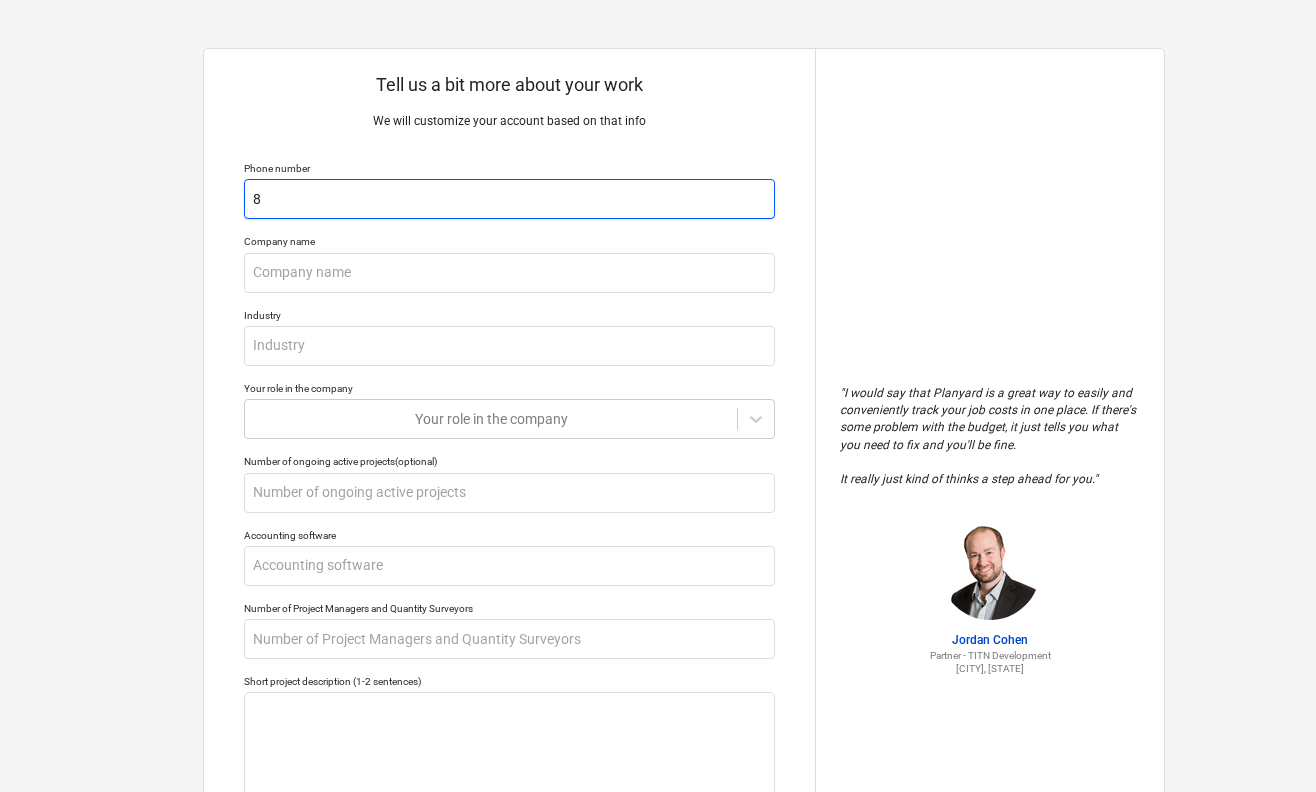 type on "x" 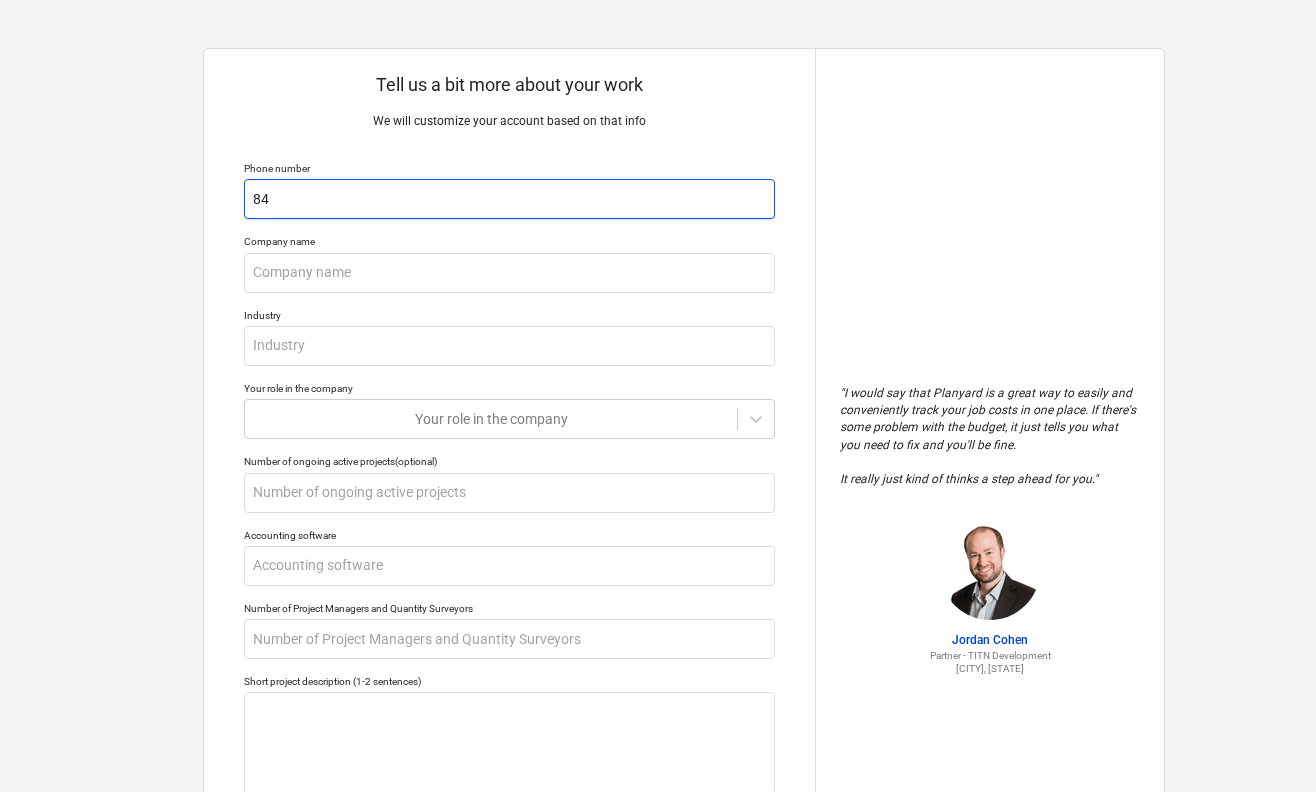 type on "x" 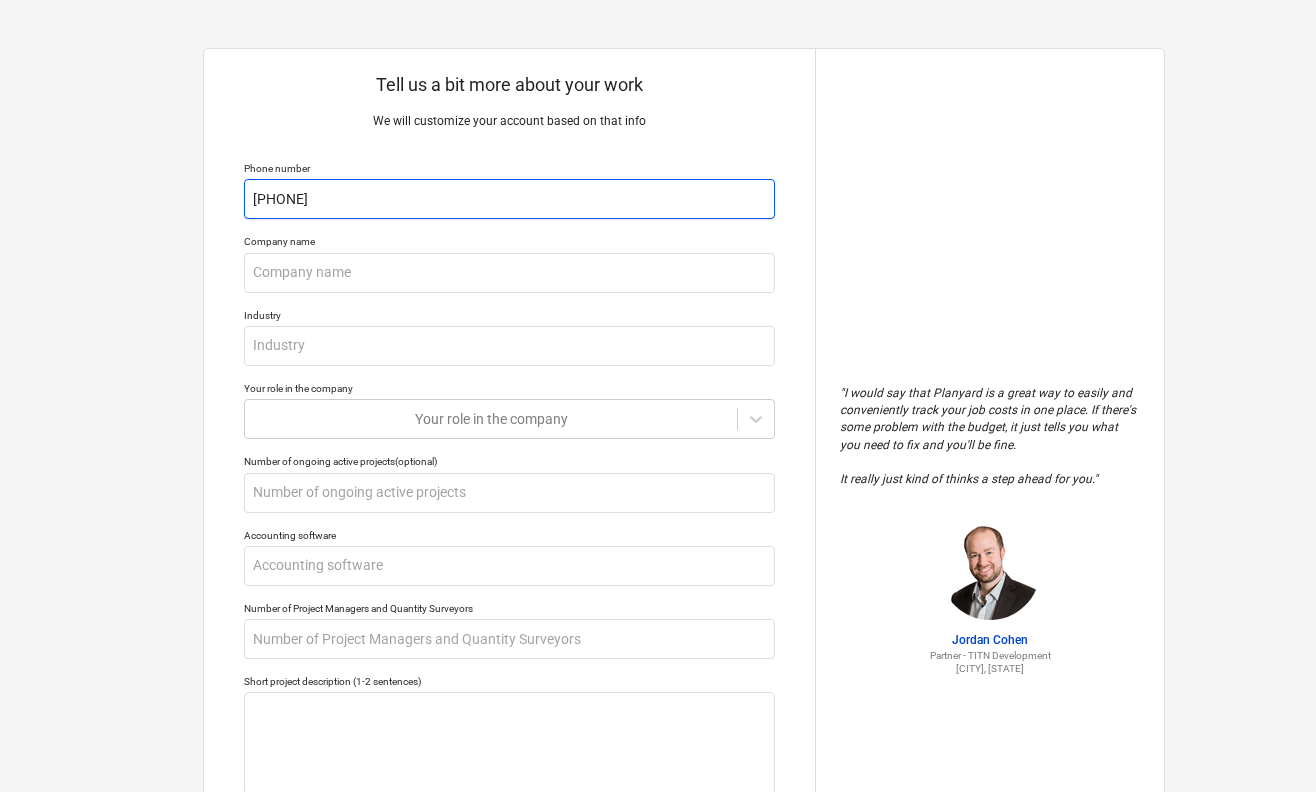 type on "x" 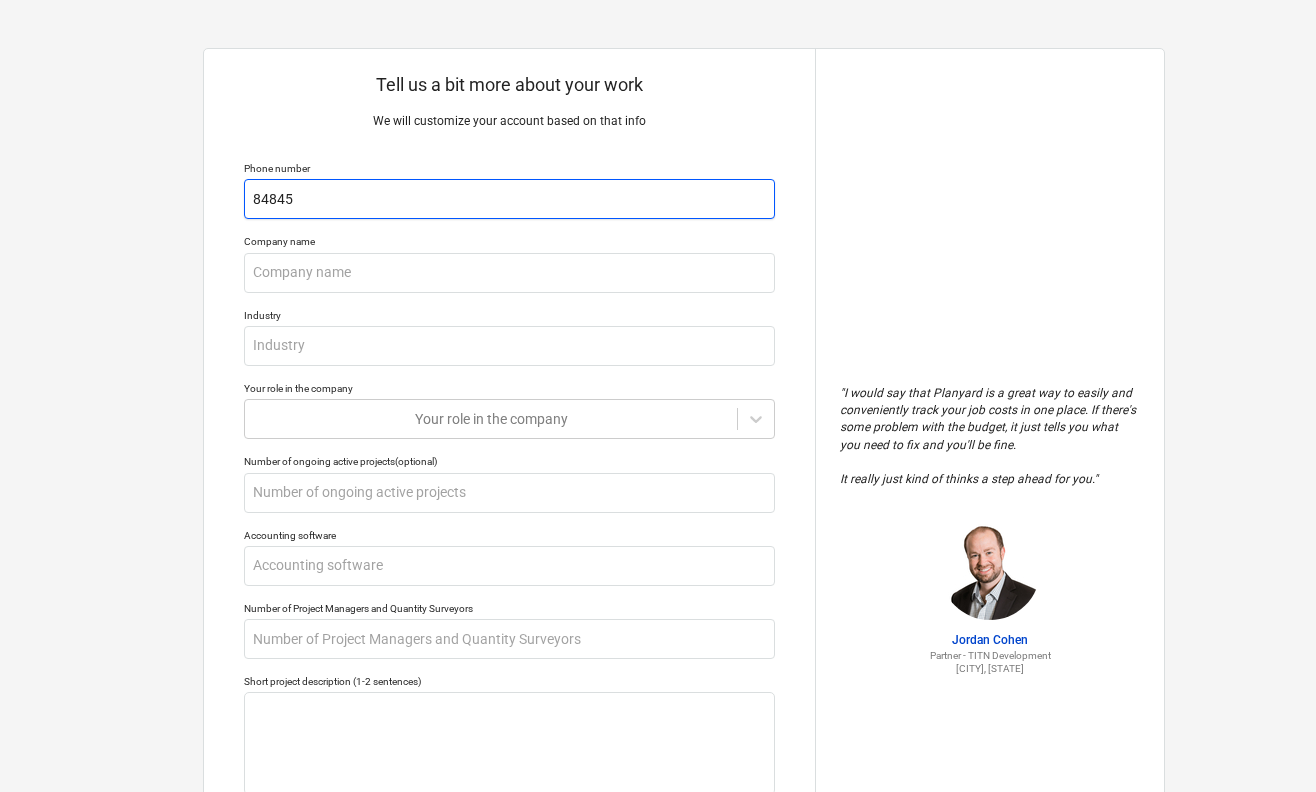 type on "x" 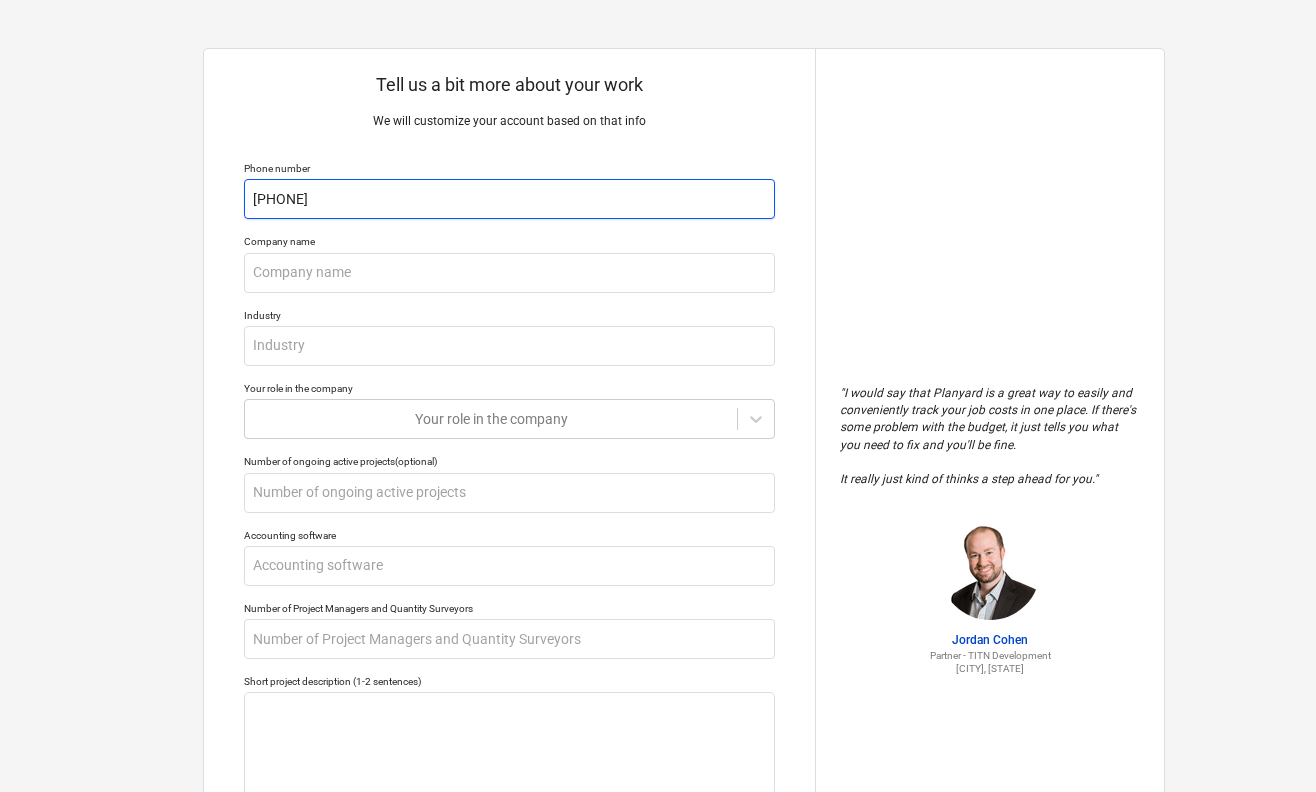 type on "x" 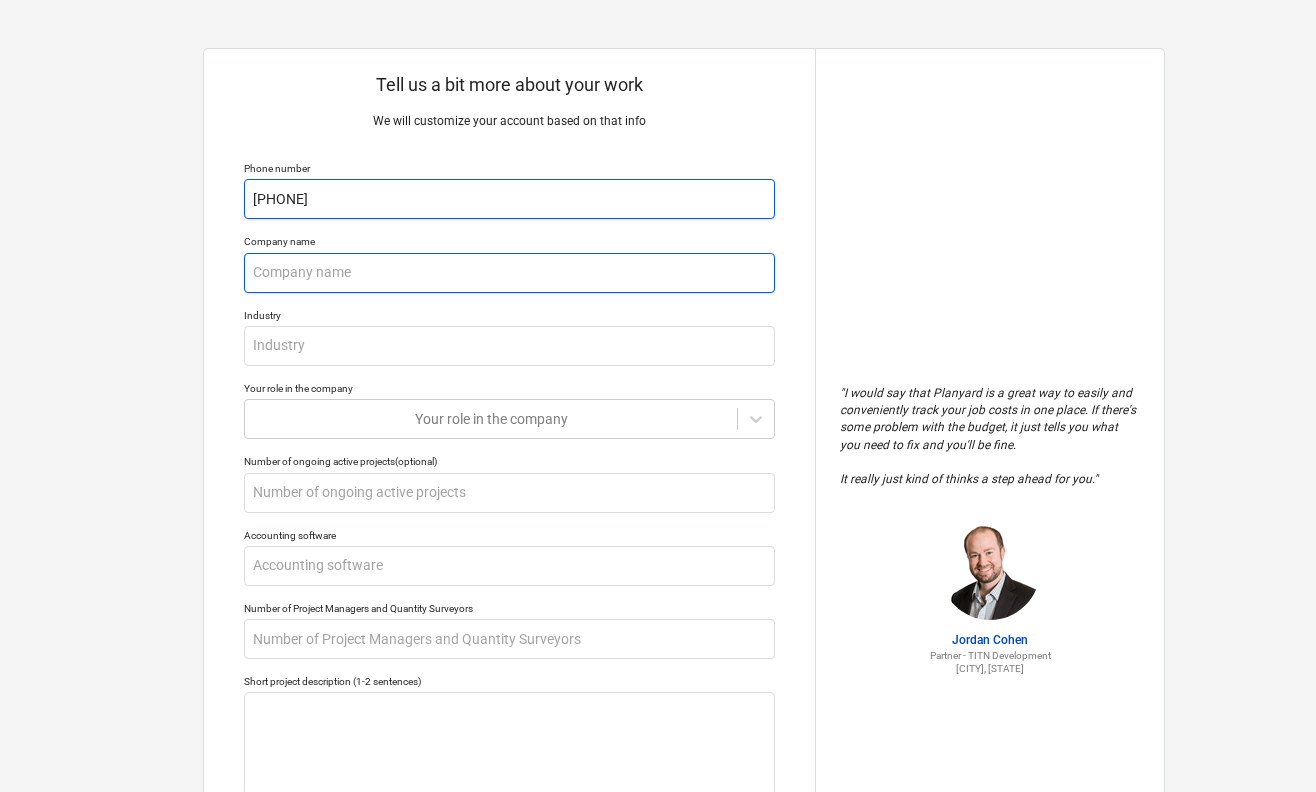 type on "[PHONE]" 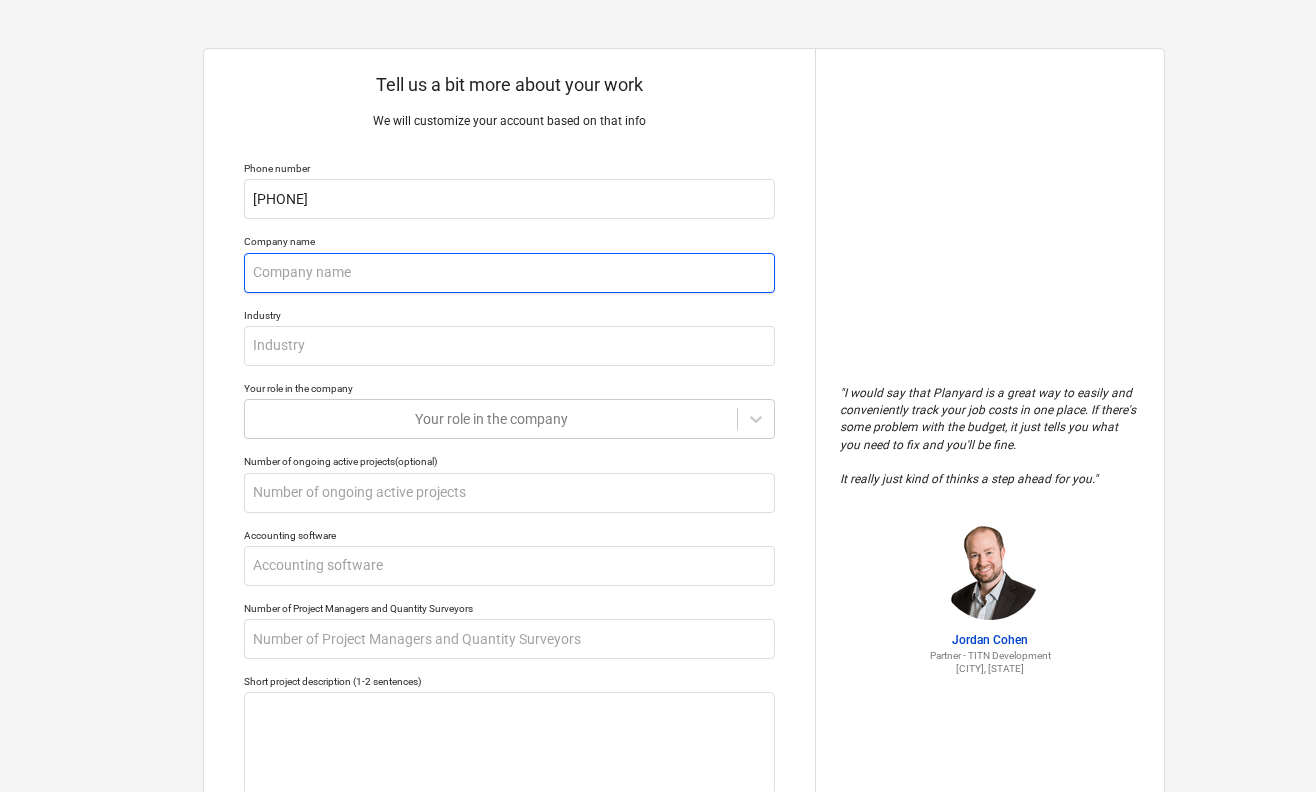 click at bounding box center [509, 273] 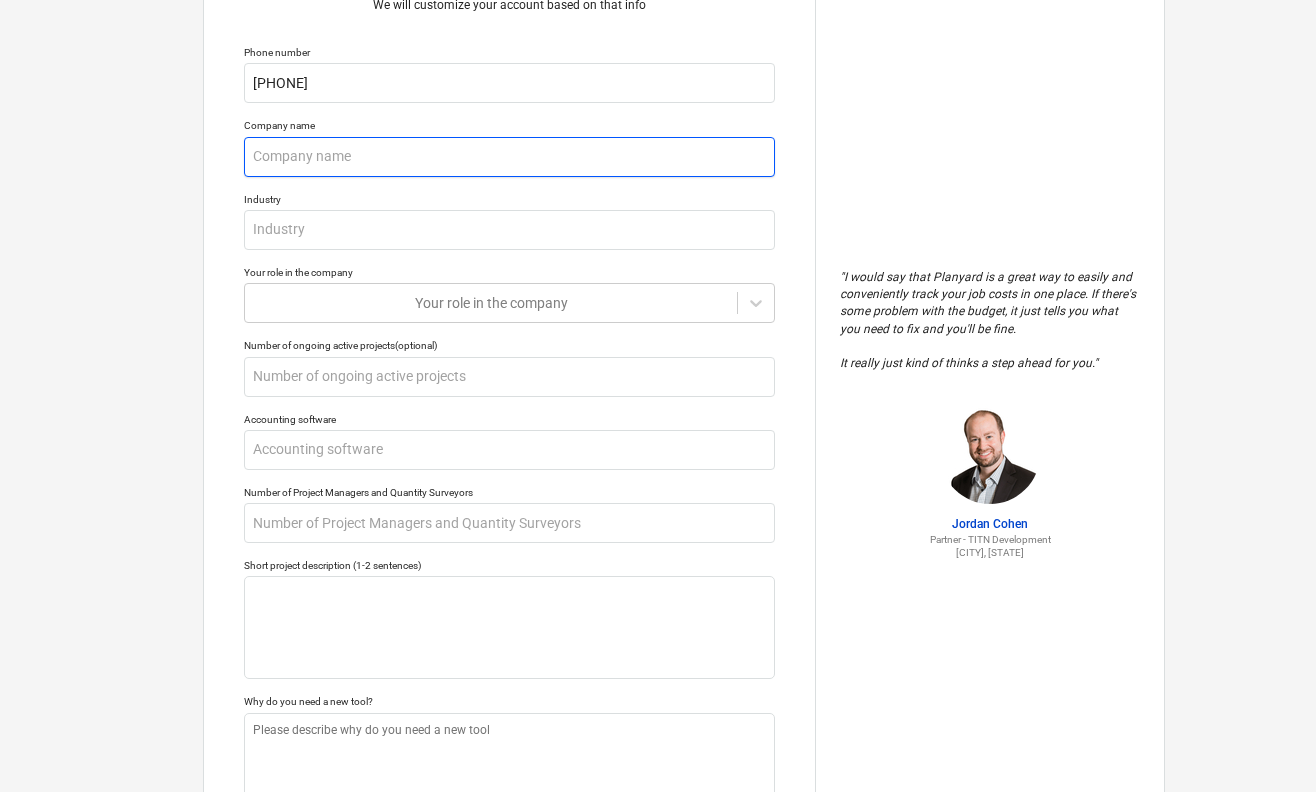 scroll, scrollTop: 116, scrollLeft: 0, axis: vertical 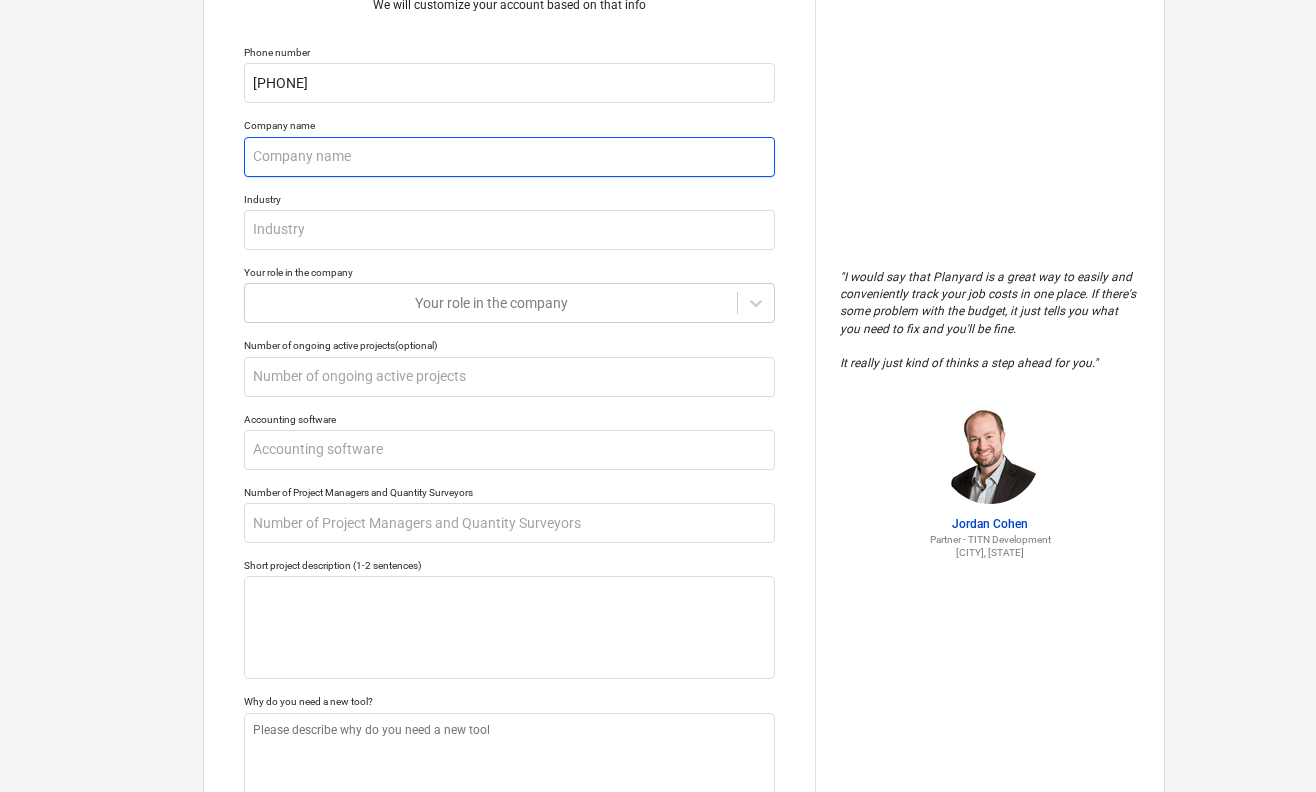 type on "s" 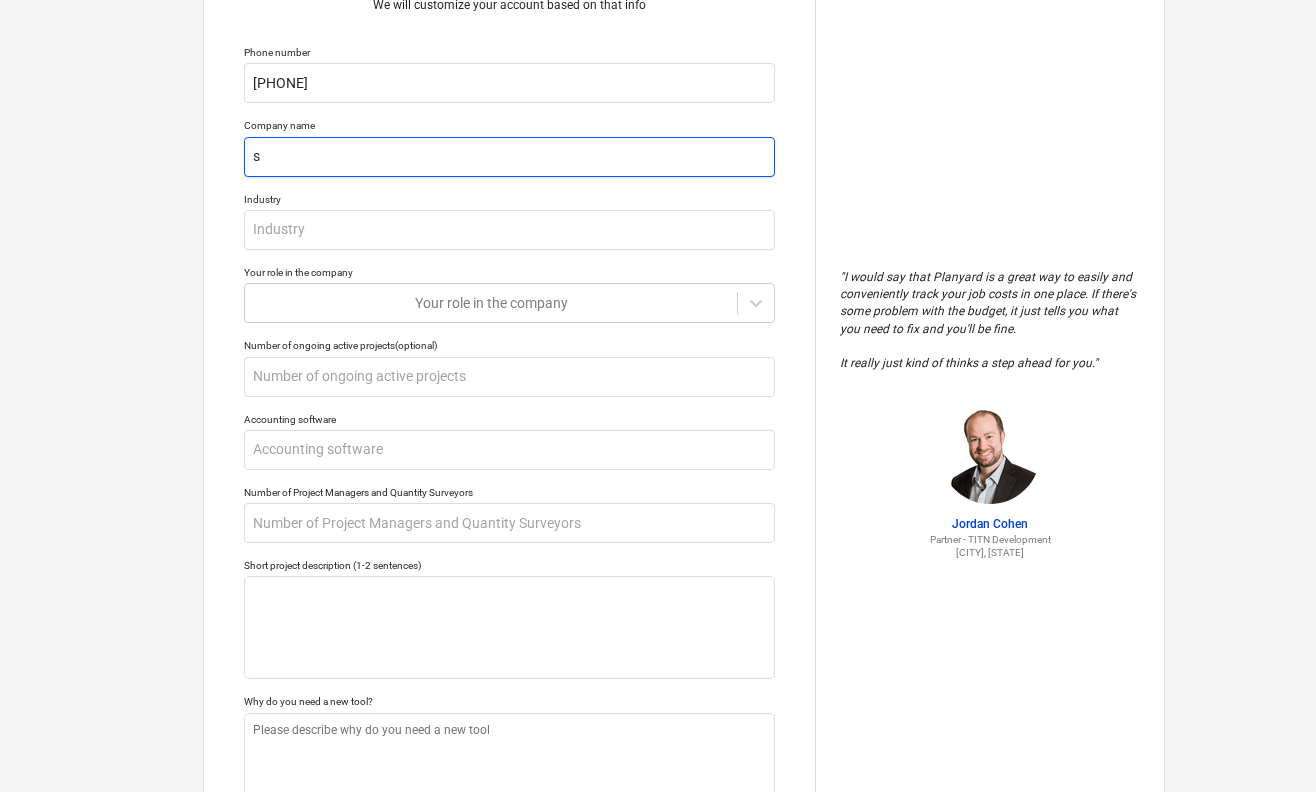 type on "x" 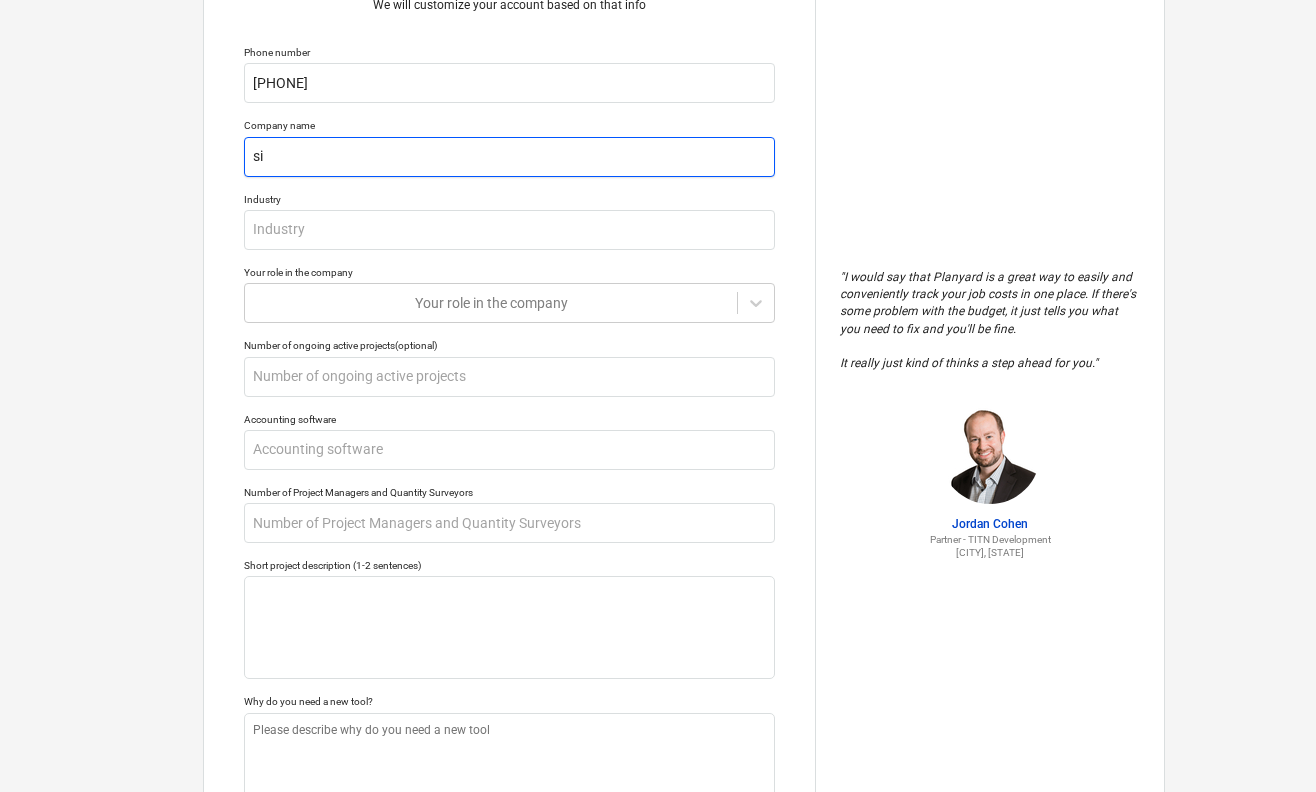 type on "x" 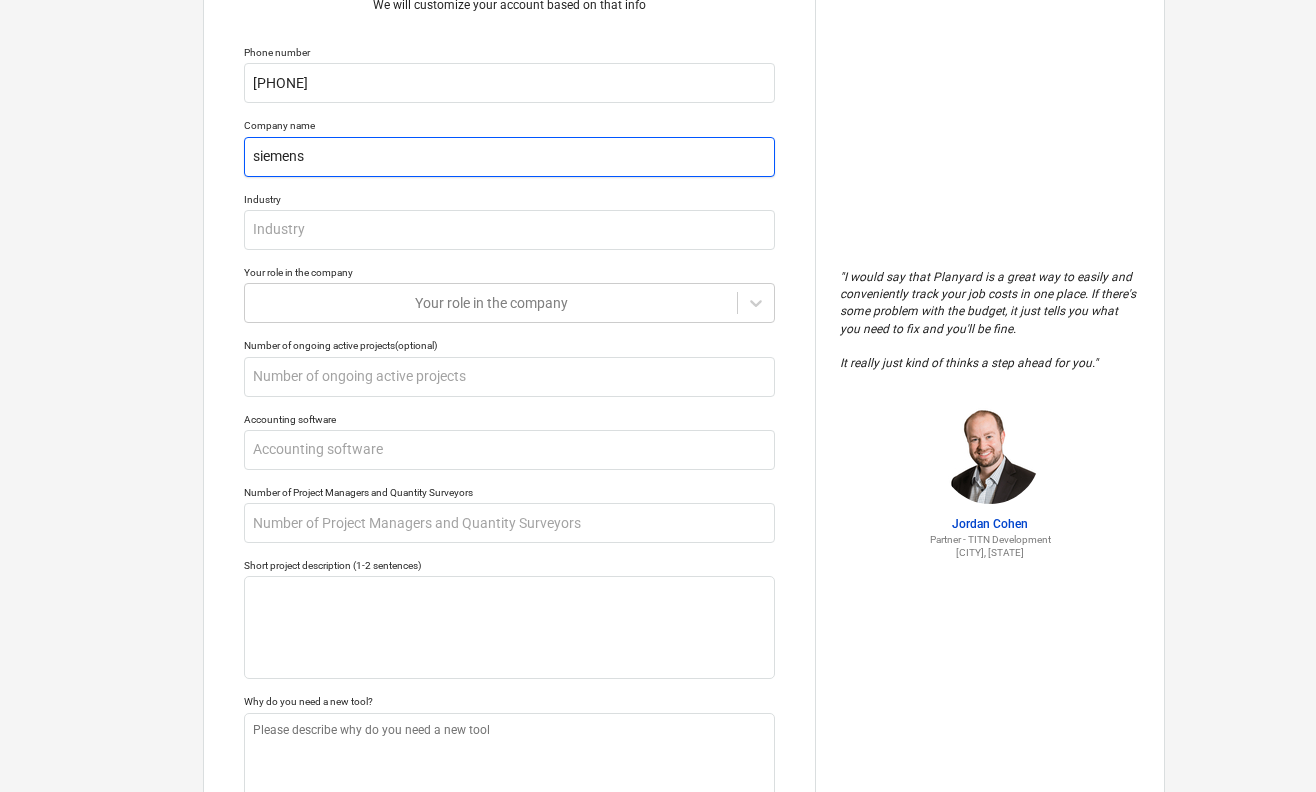 type on "x" 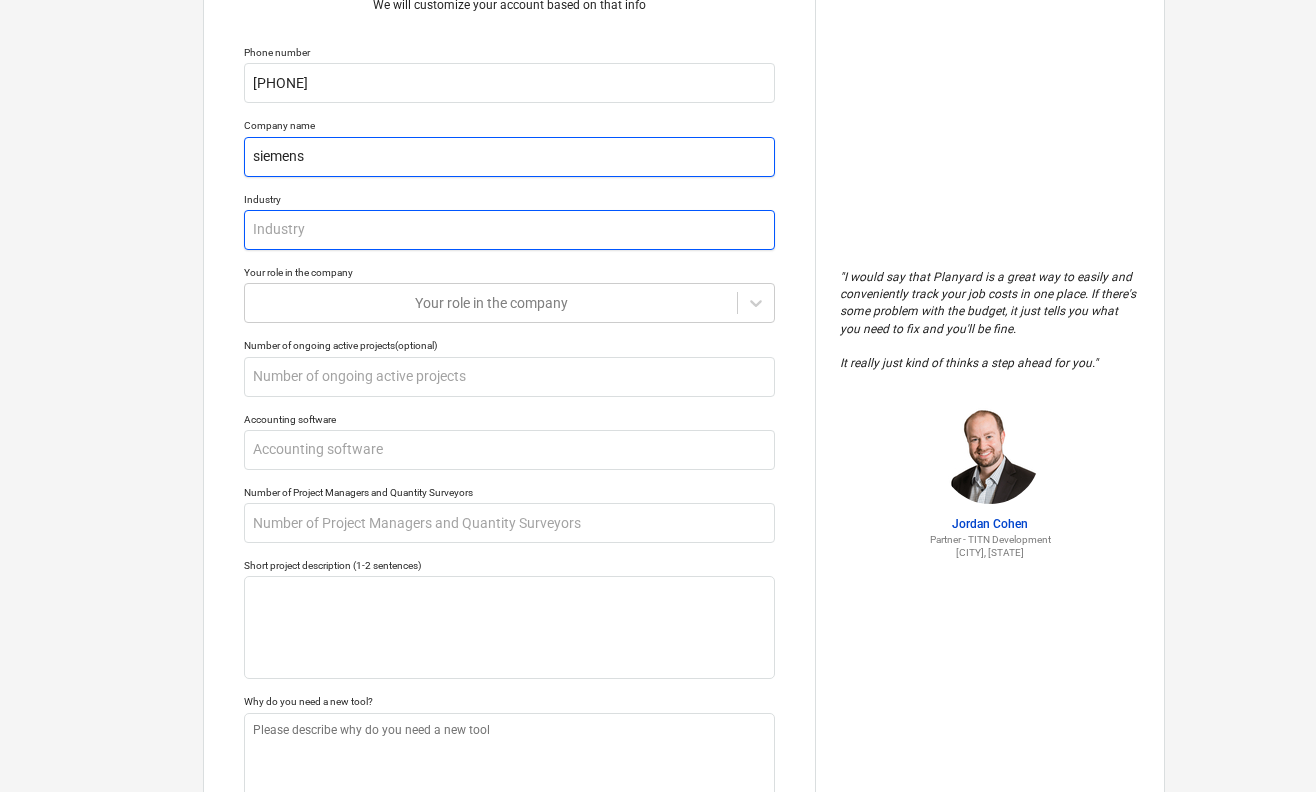 type on "siemens" 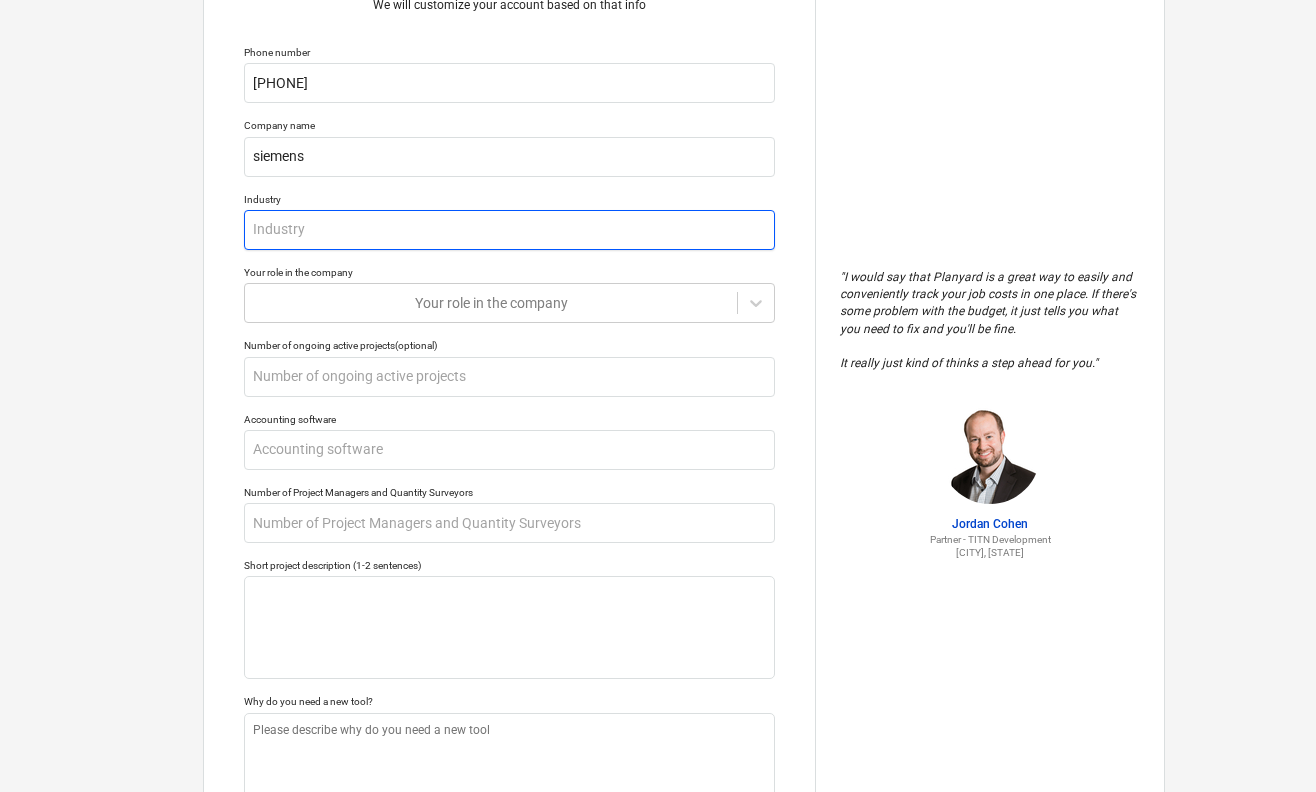 click at bounding box center [509, 230] 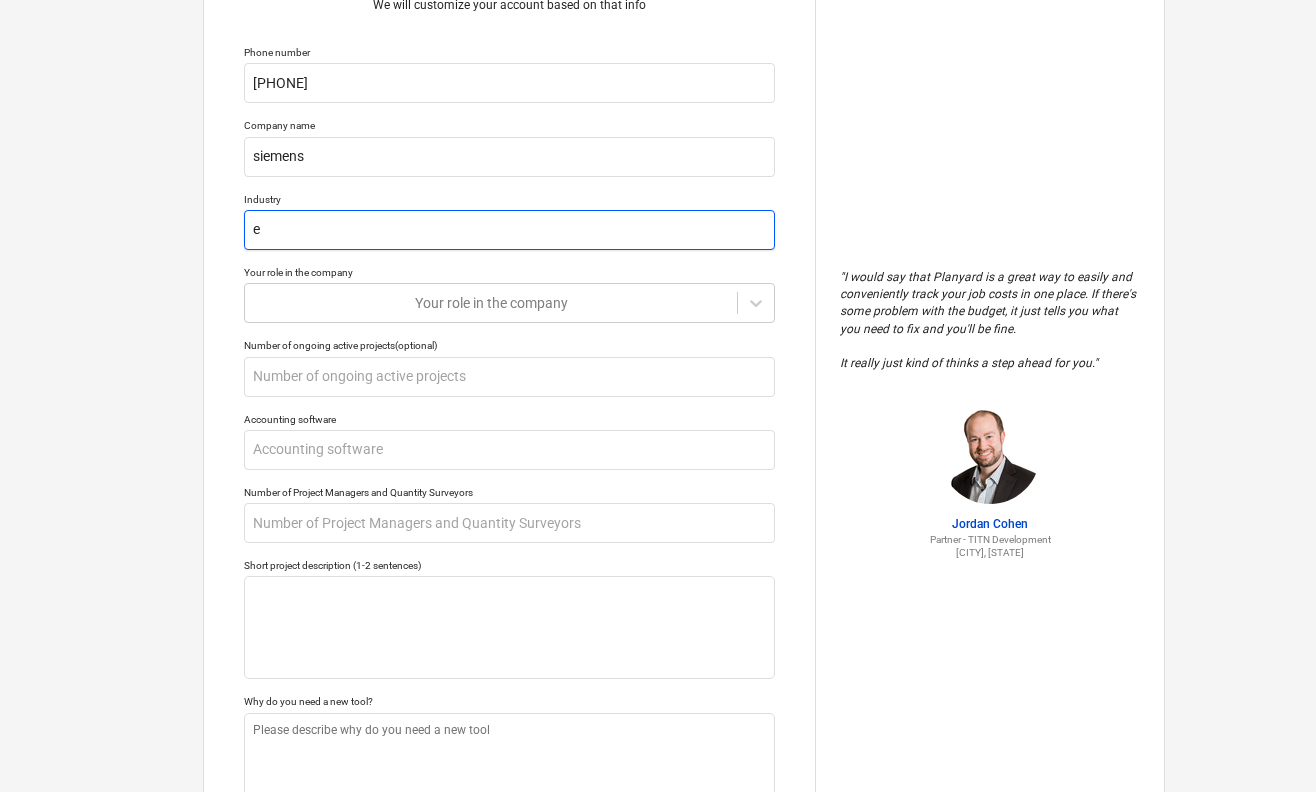 type on "x" 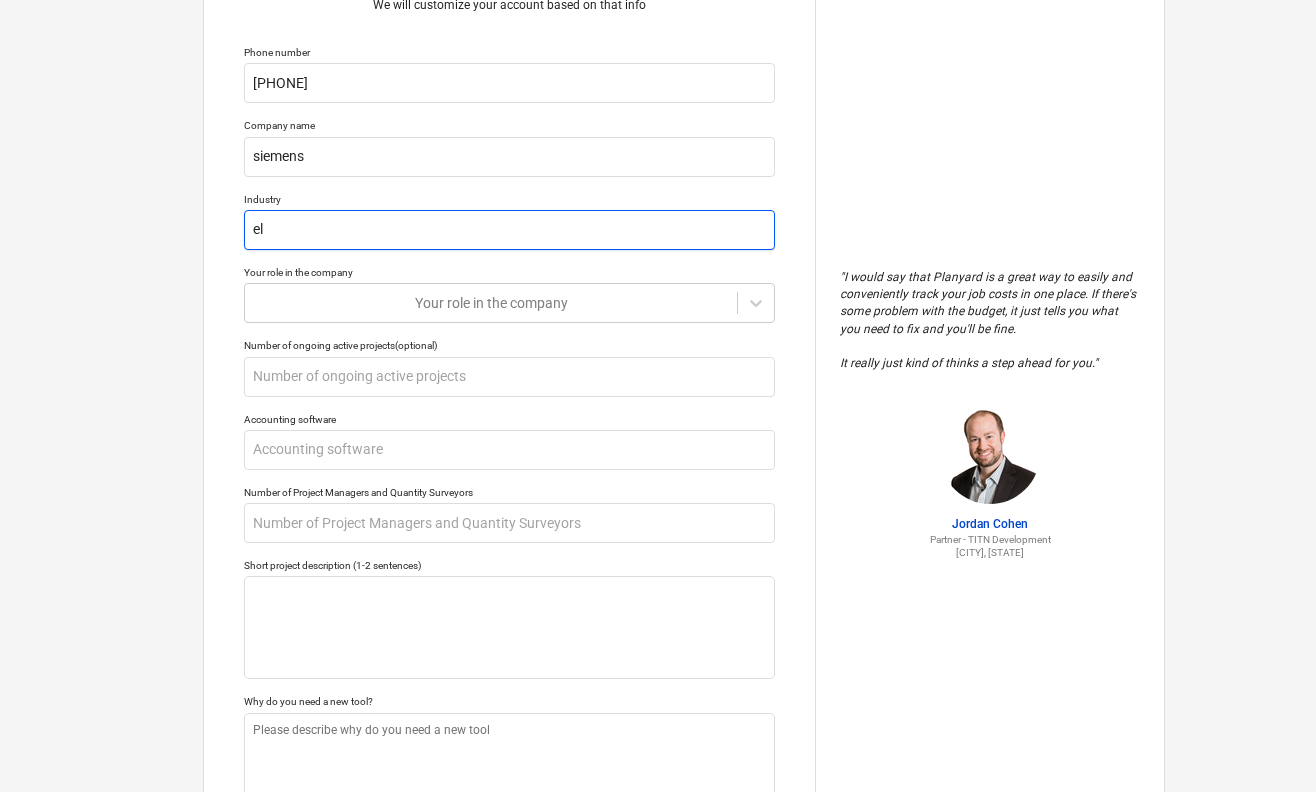 type on "x" 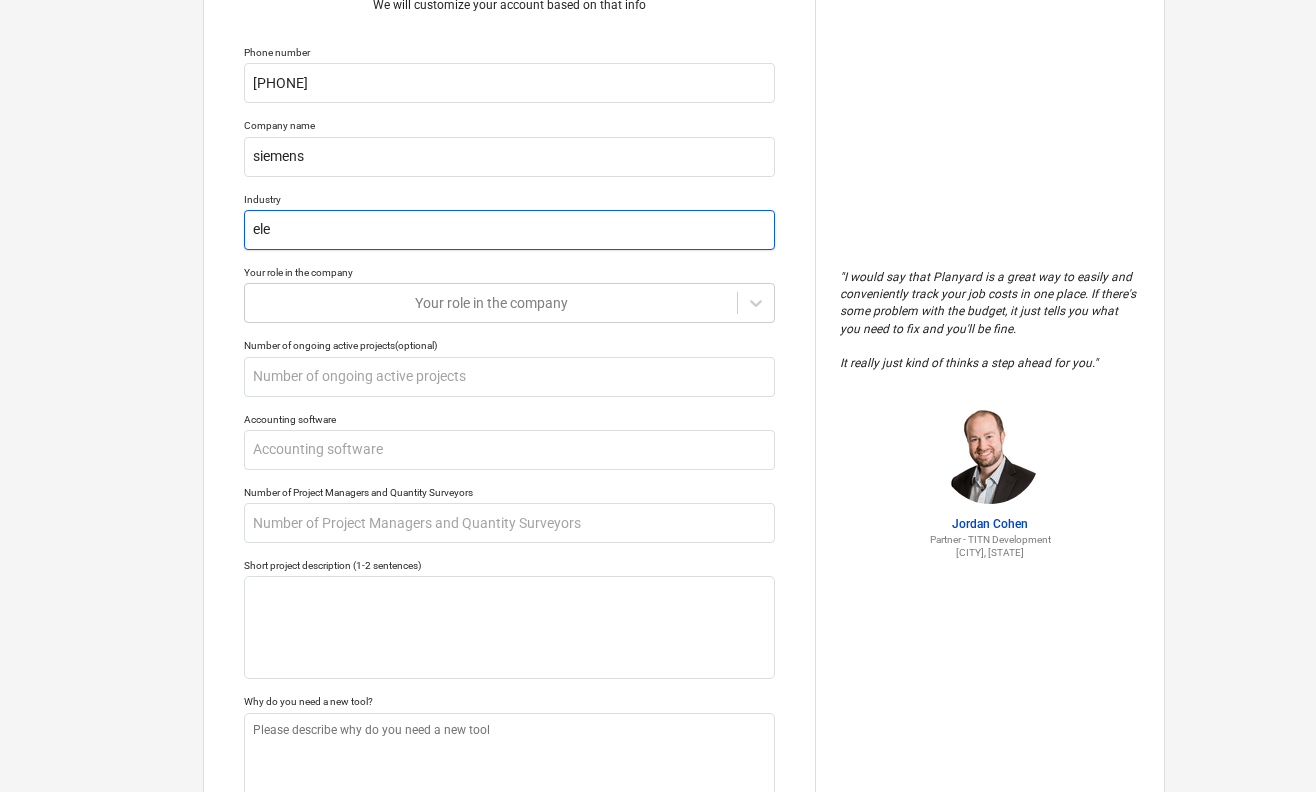 type on "x" 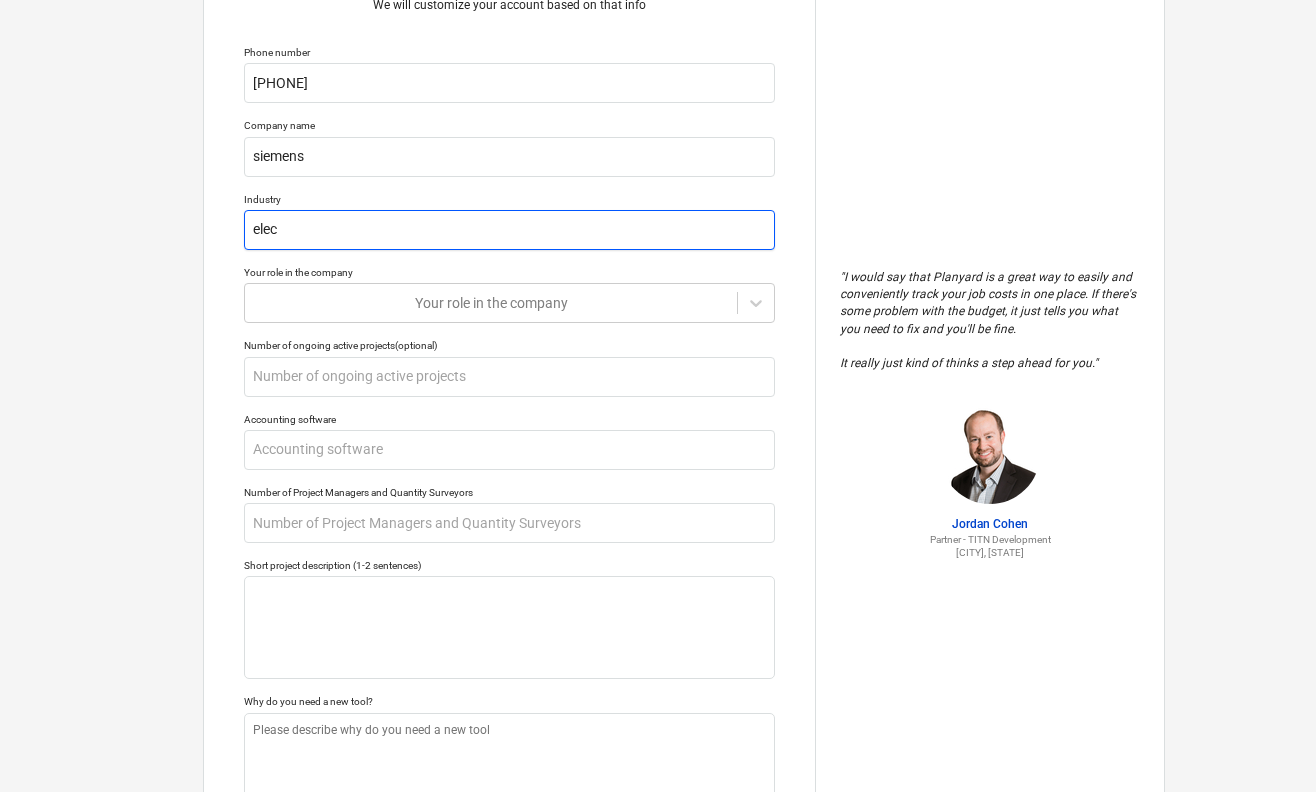 type on "x" 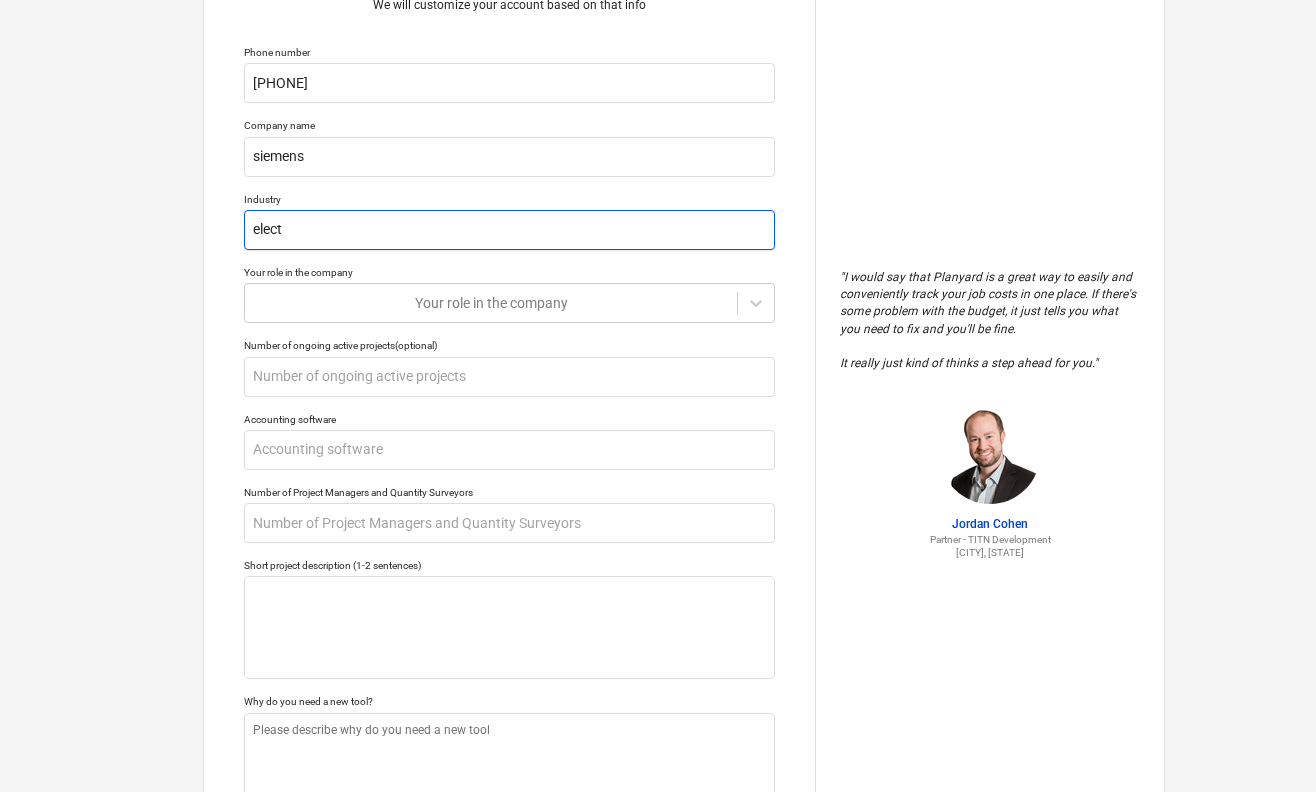 type on "electr" 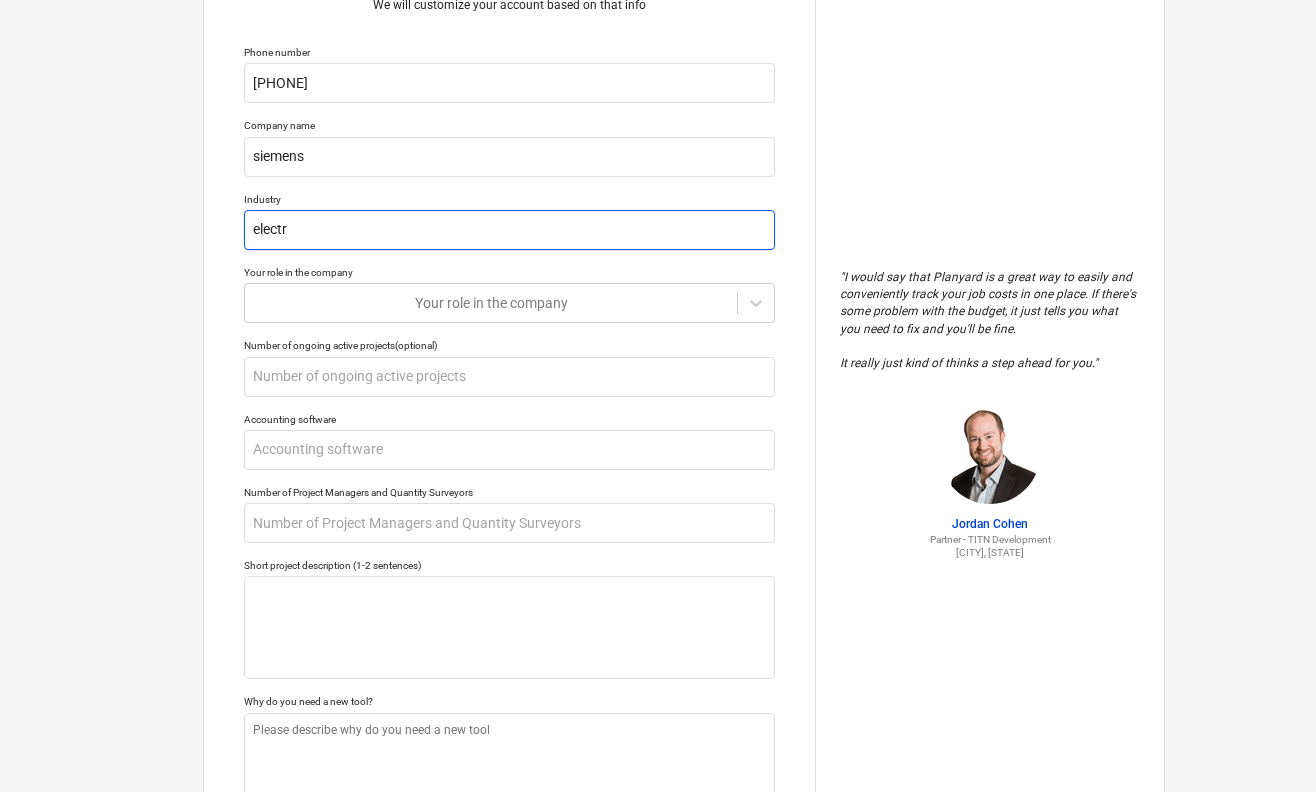 type on "x" 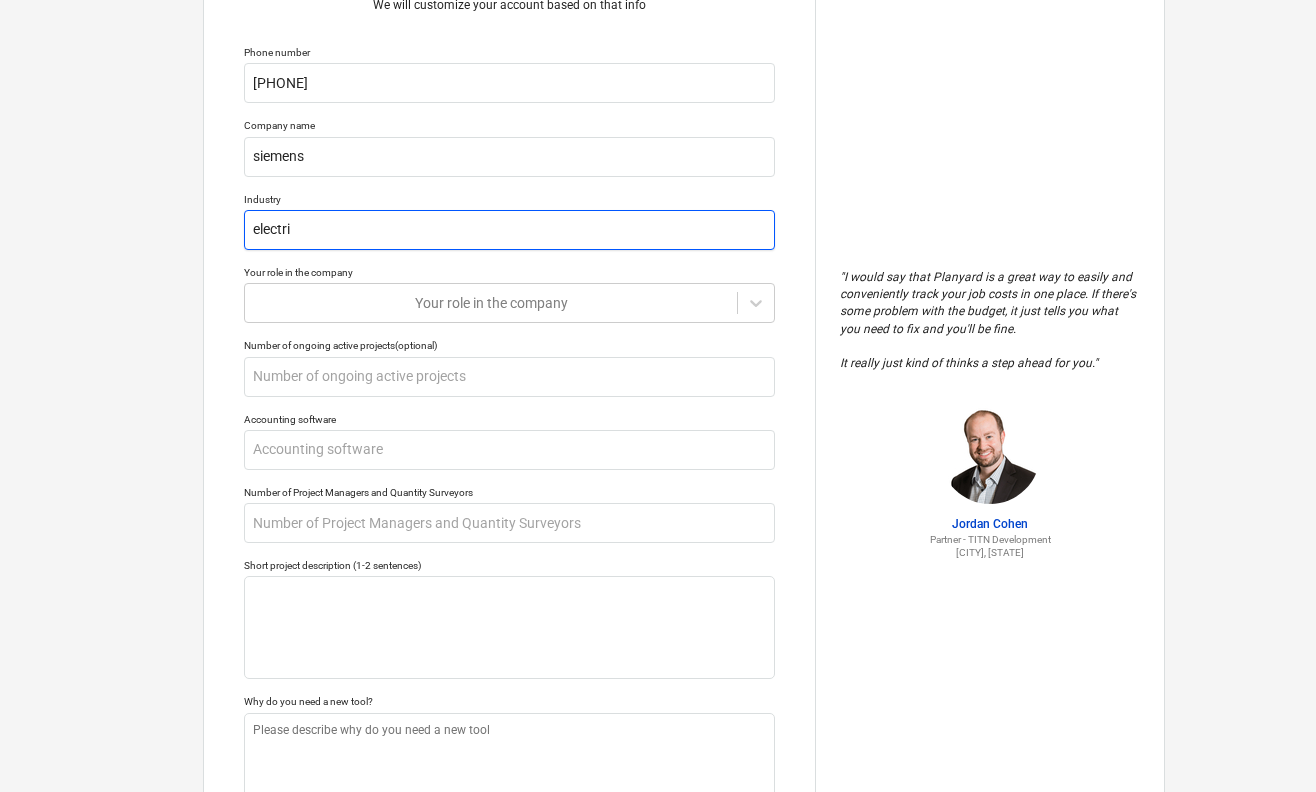 type on "electric" 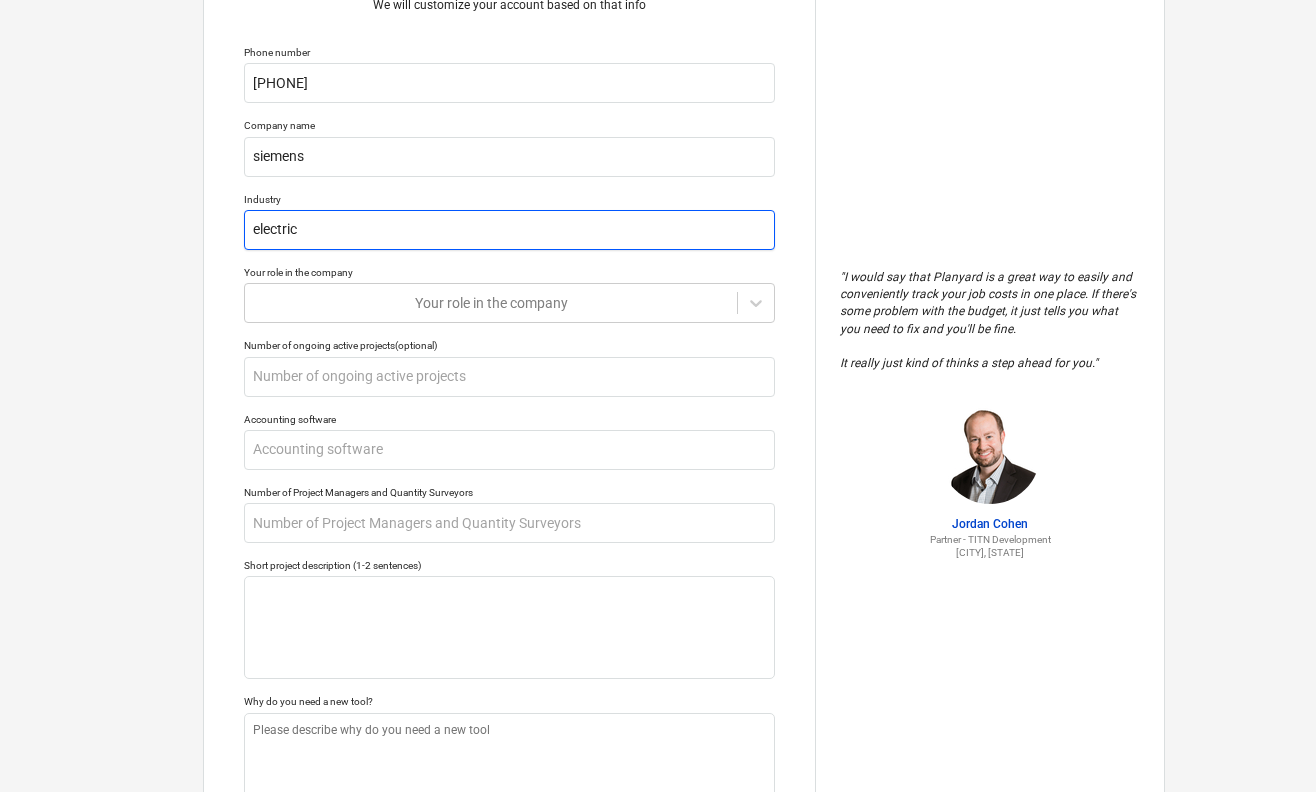 type on "x" 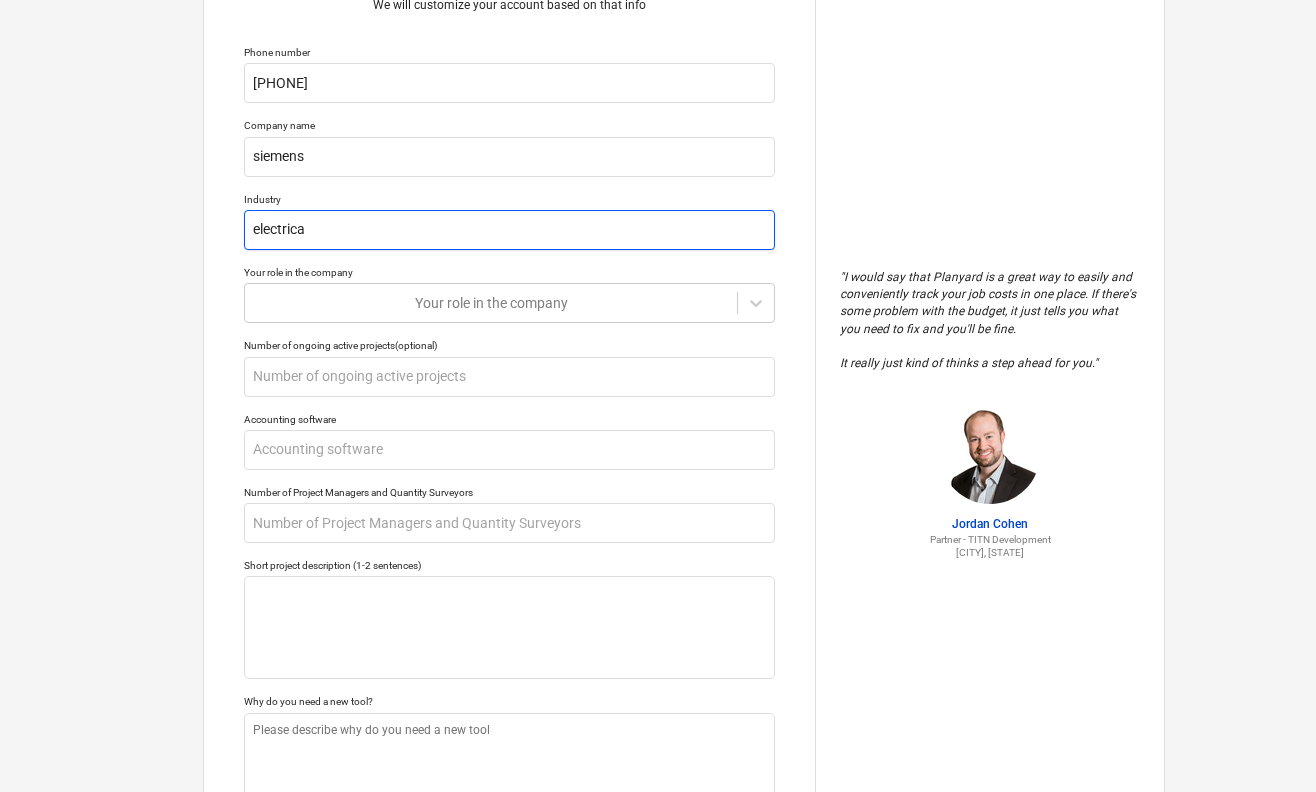 type on "x" 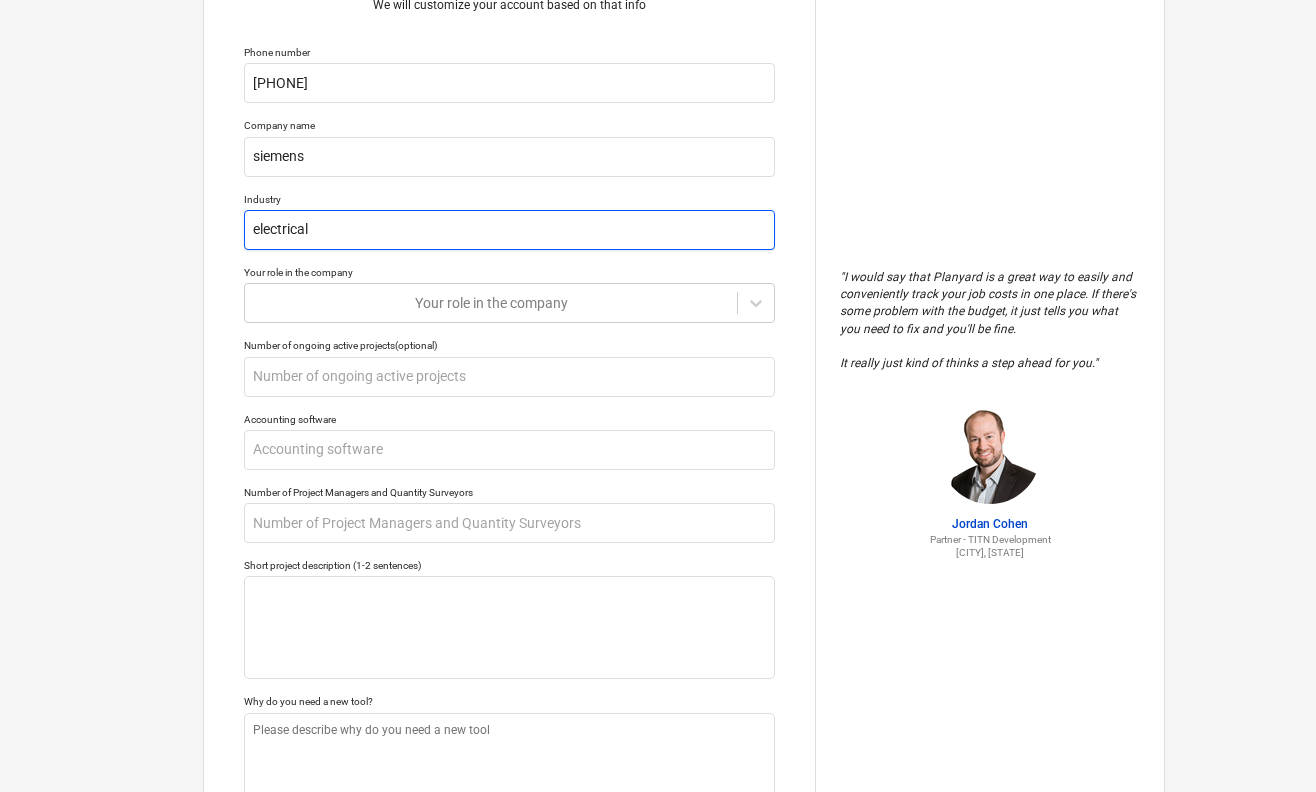 type on "x" 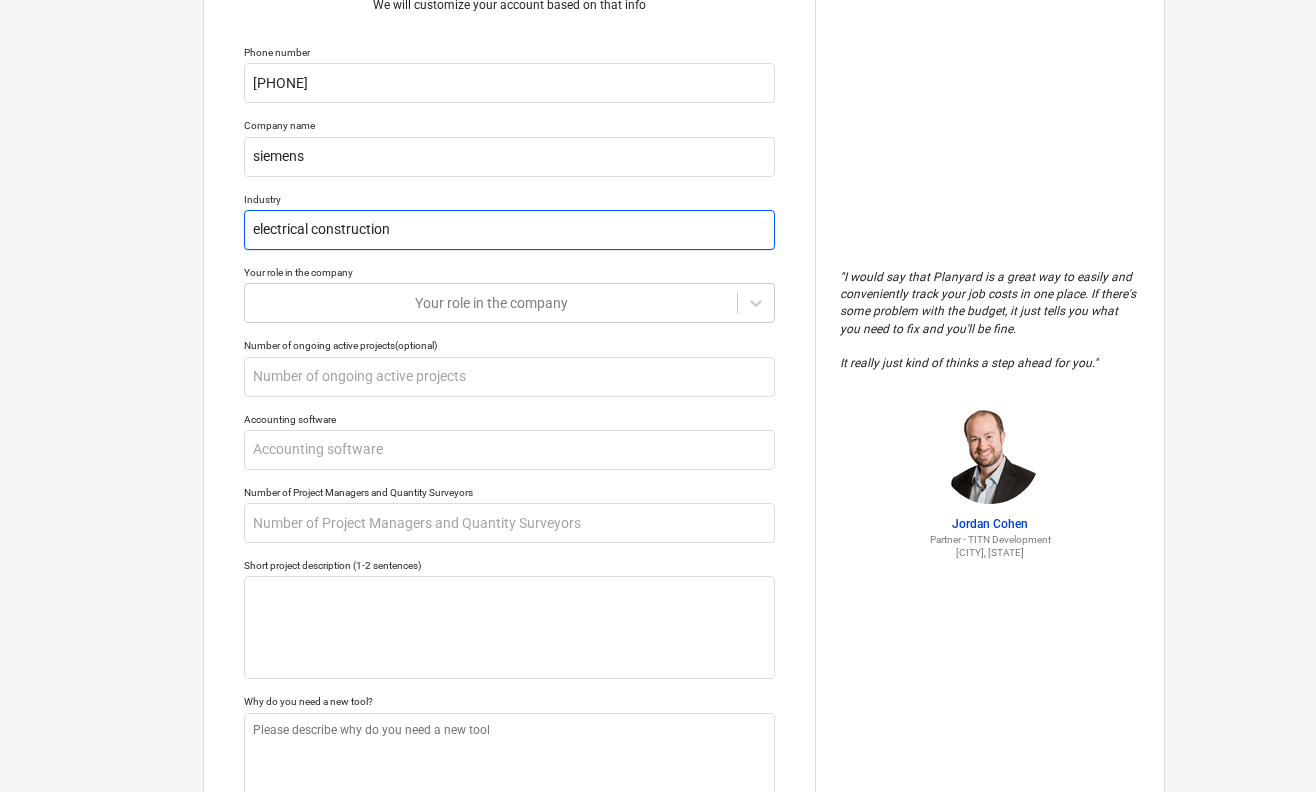 type on "electrical co" 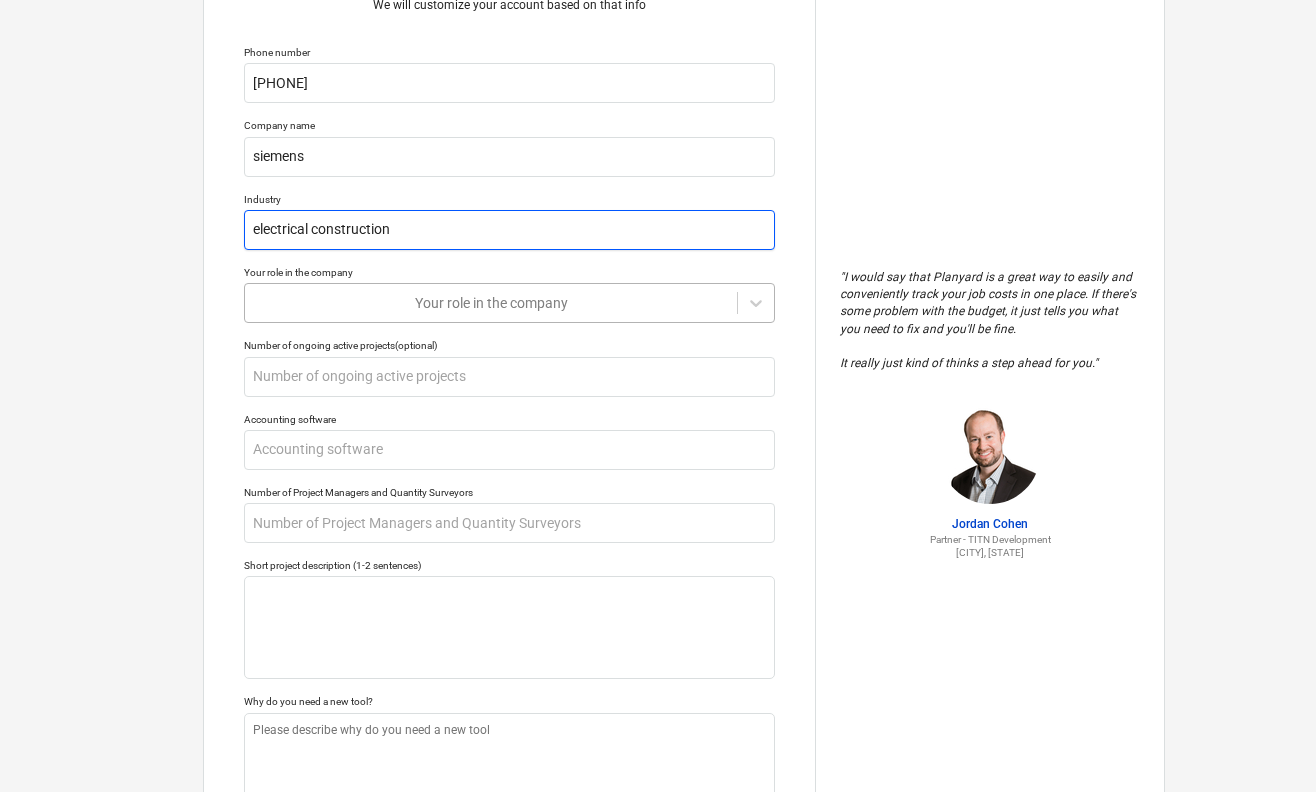 type on "electrical construction" 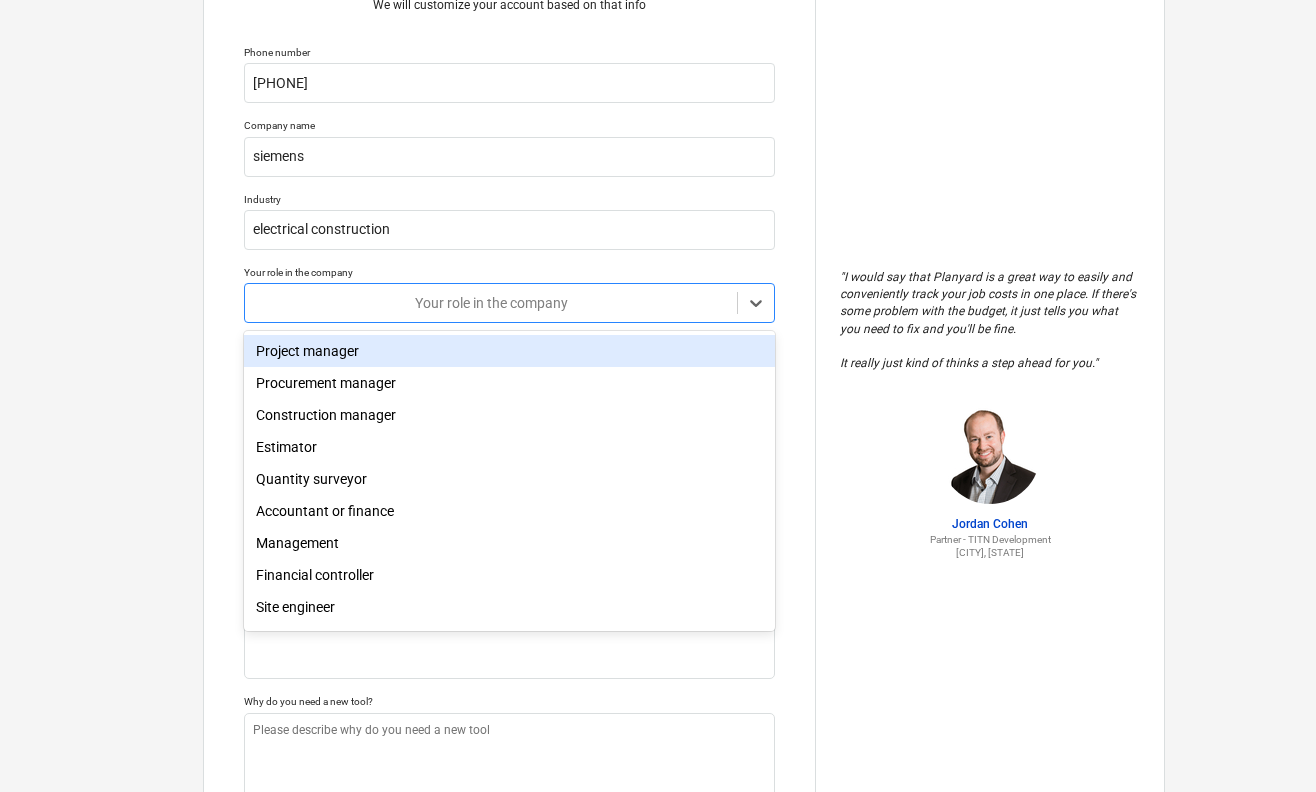 click on "Your role in the company" at bounding box center [491, 303] 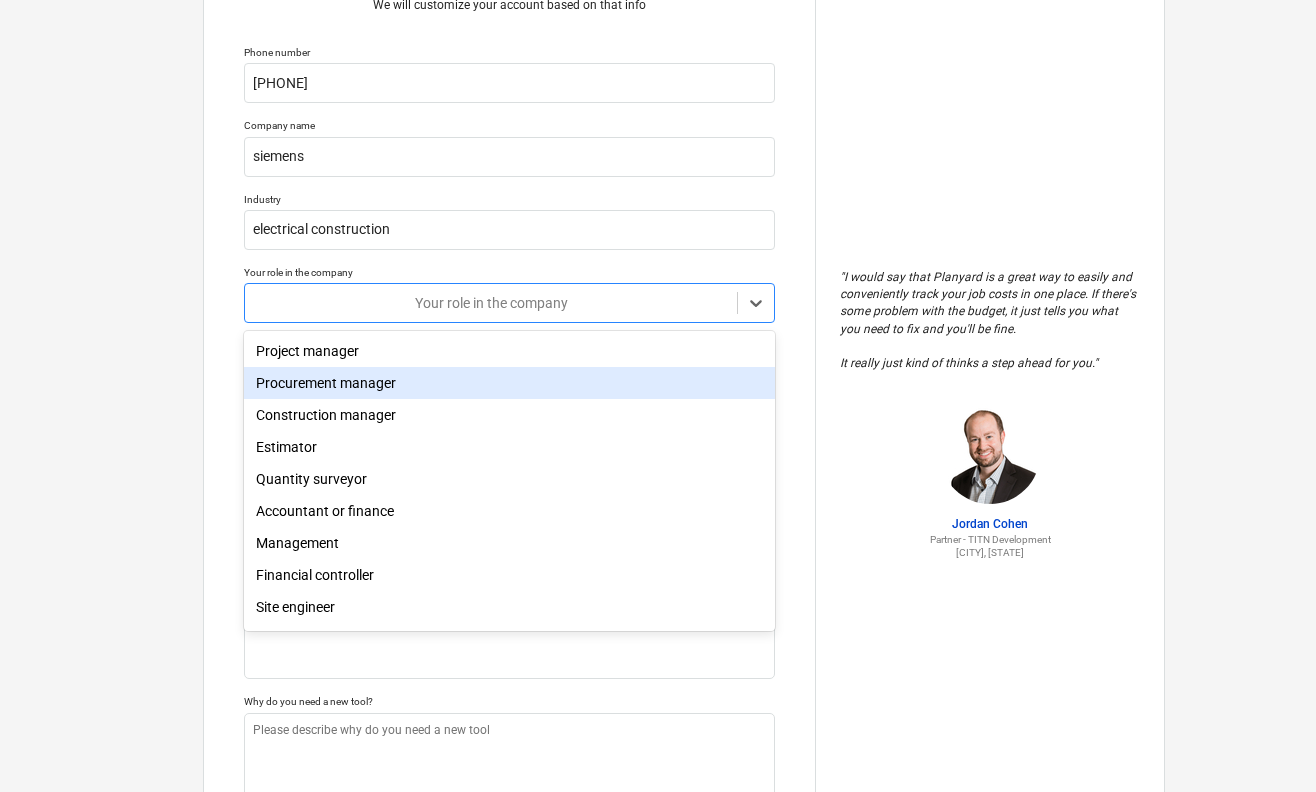 click on "Procurement manager" at bounding box center (509, 383) 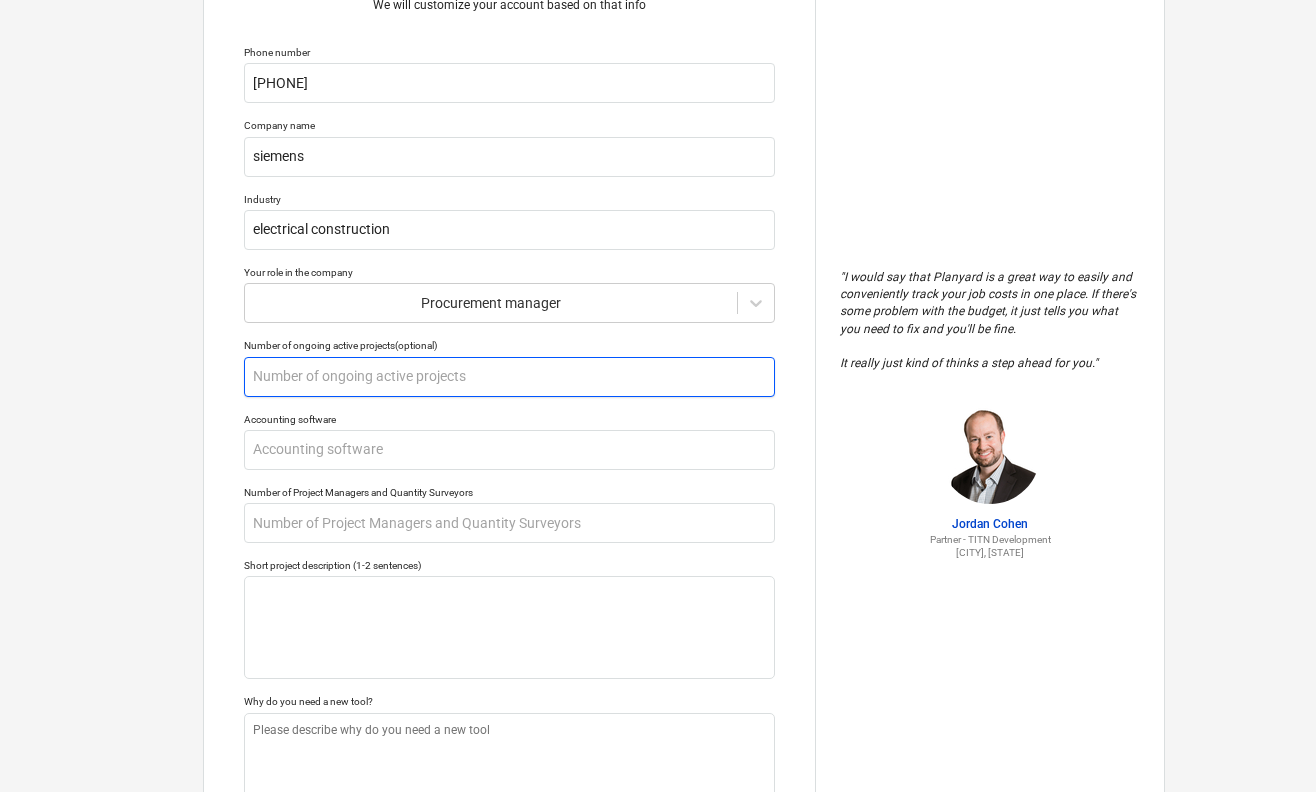 click at bounding box center [509, 377] 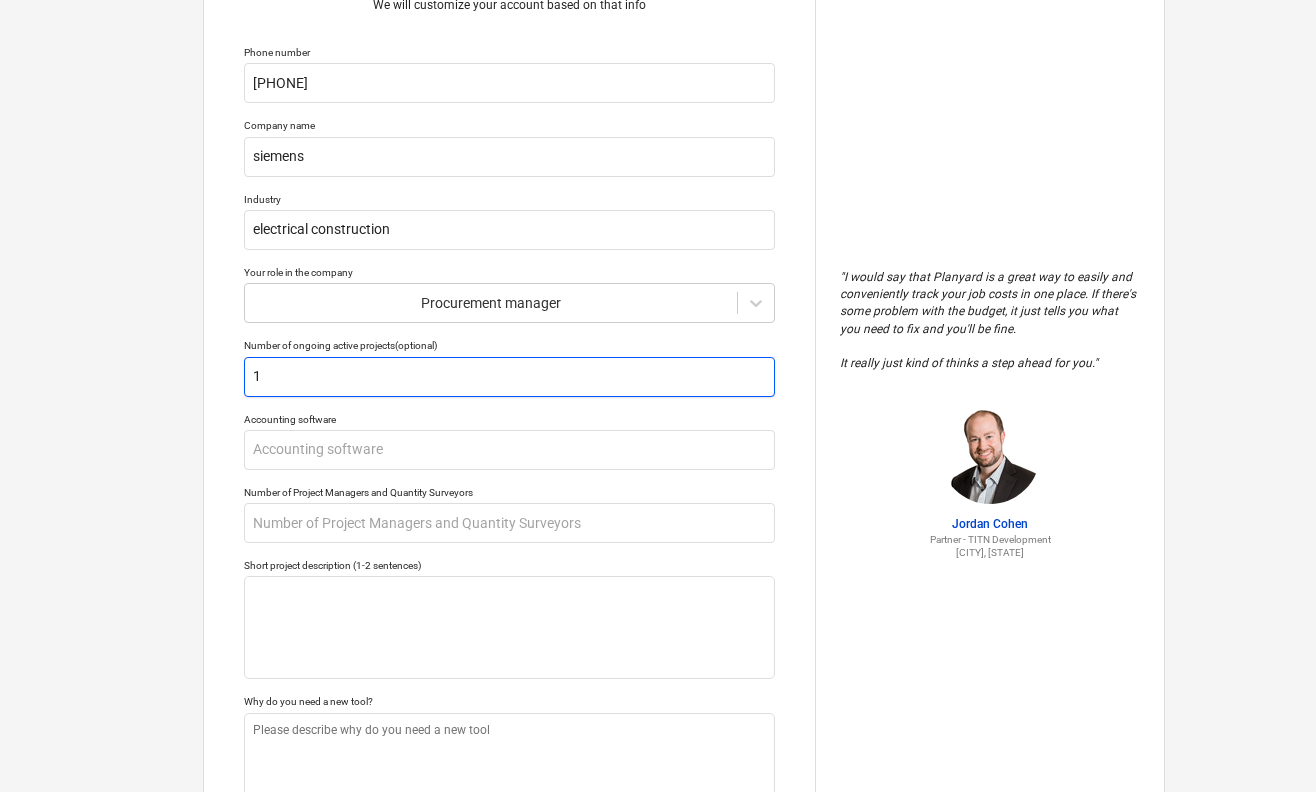 type on "x" 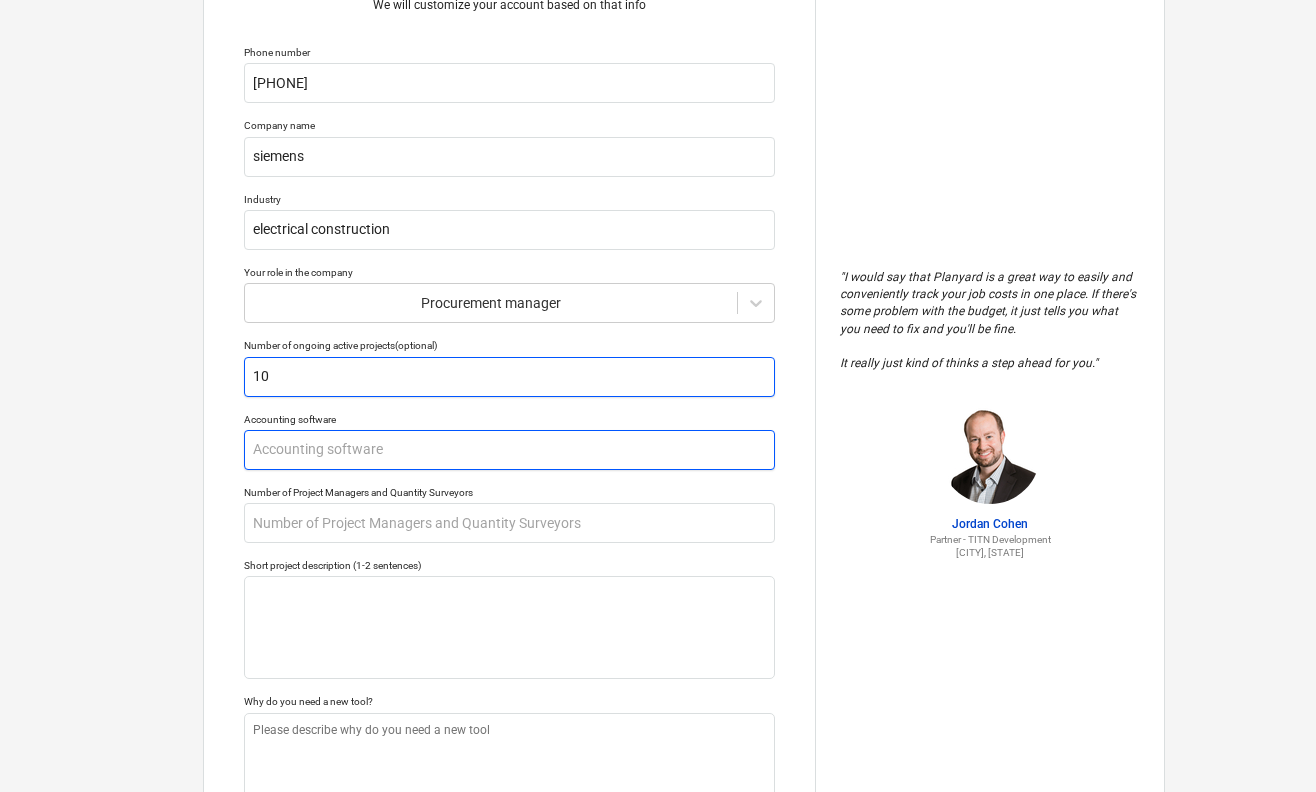 type on "10" 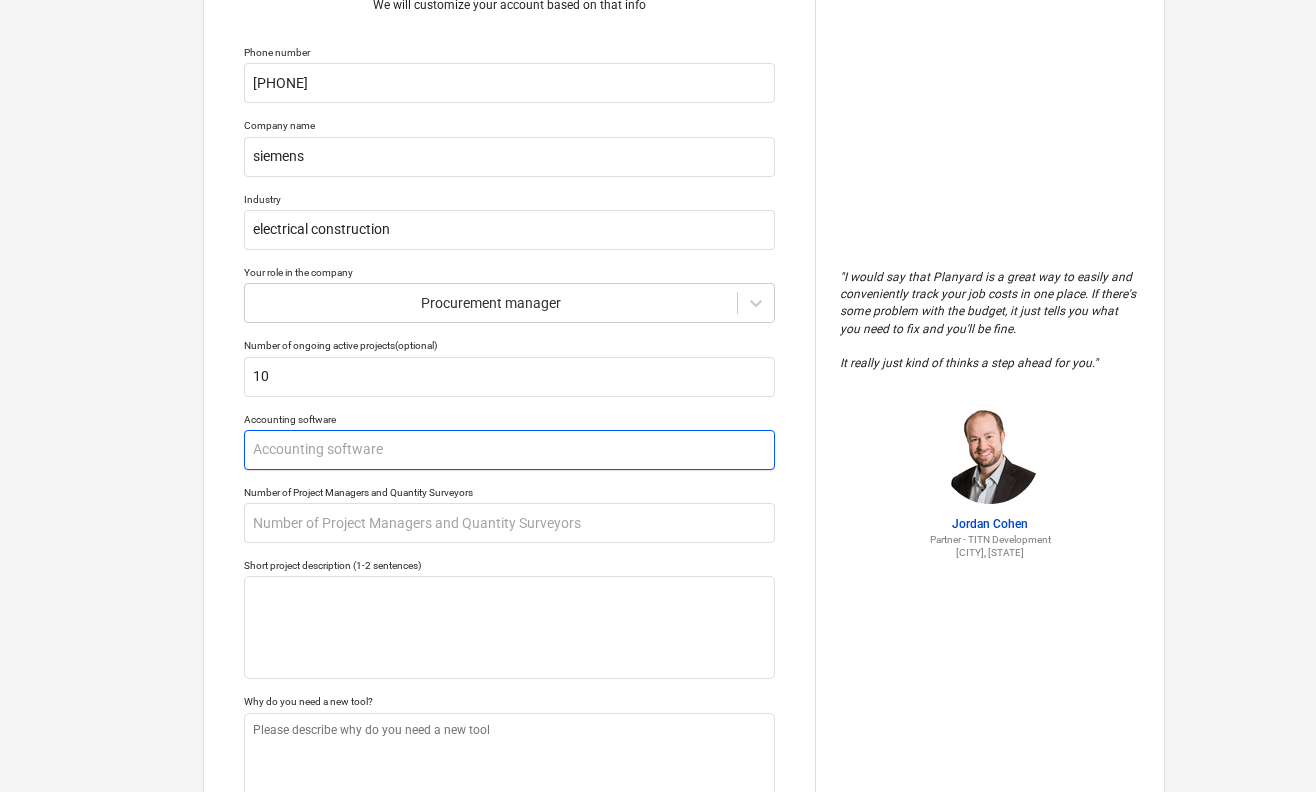 click at bounding box center [509, 450] 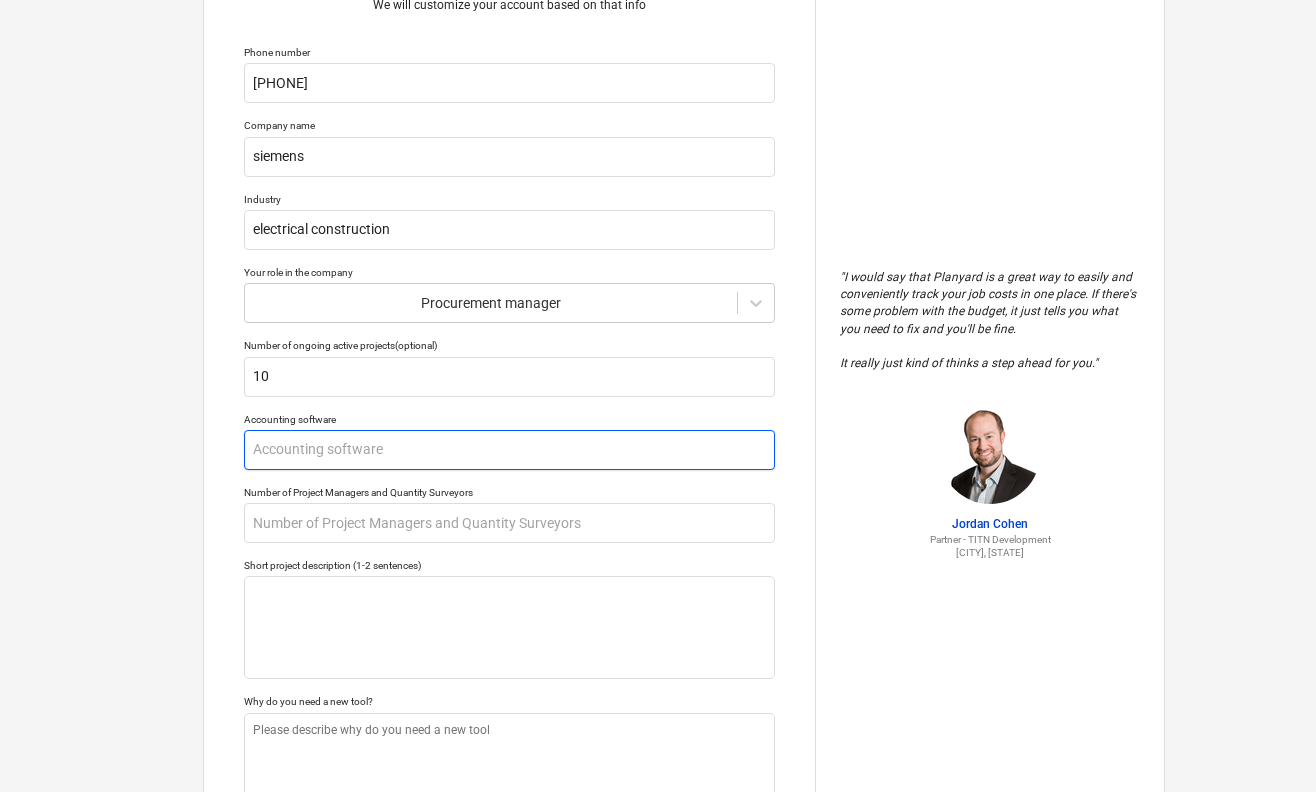 type on "x" 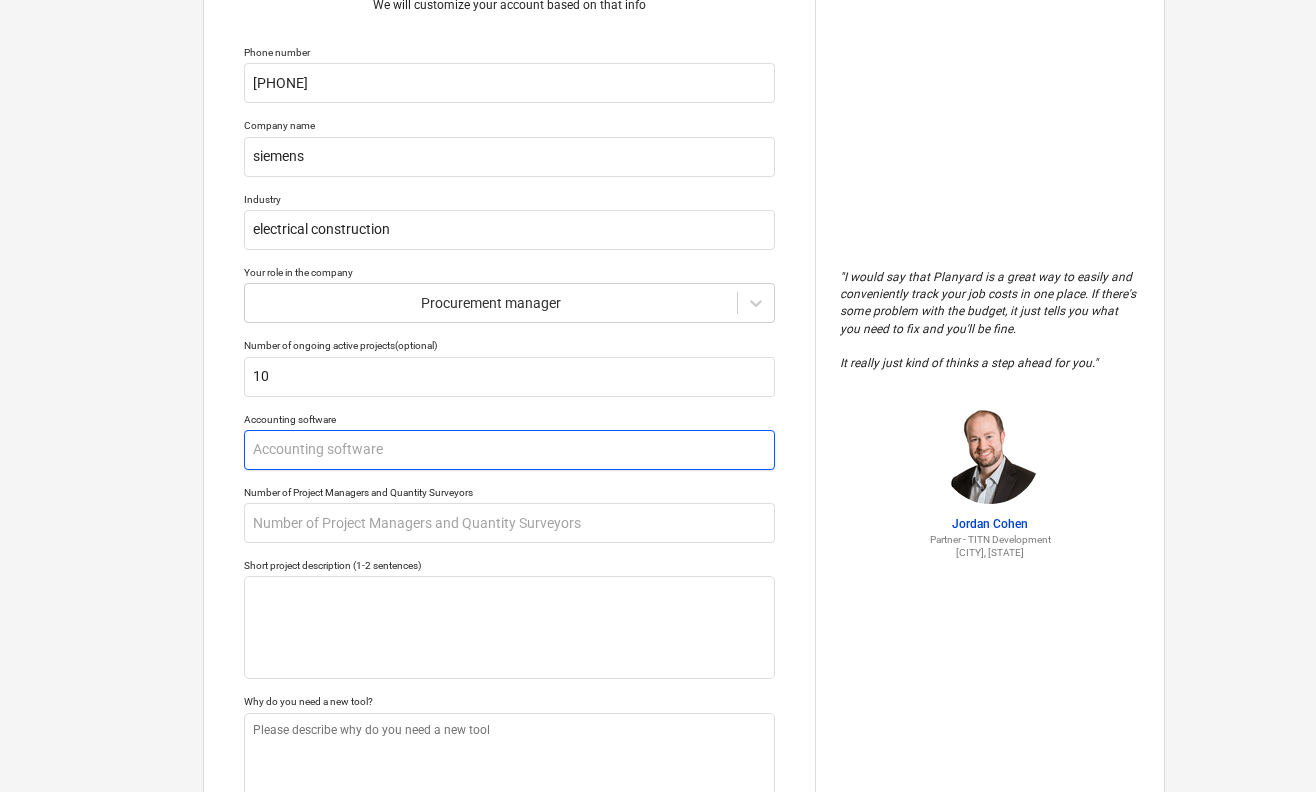 type on "n" 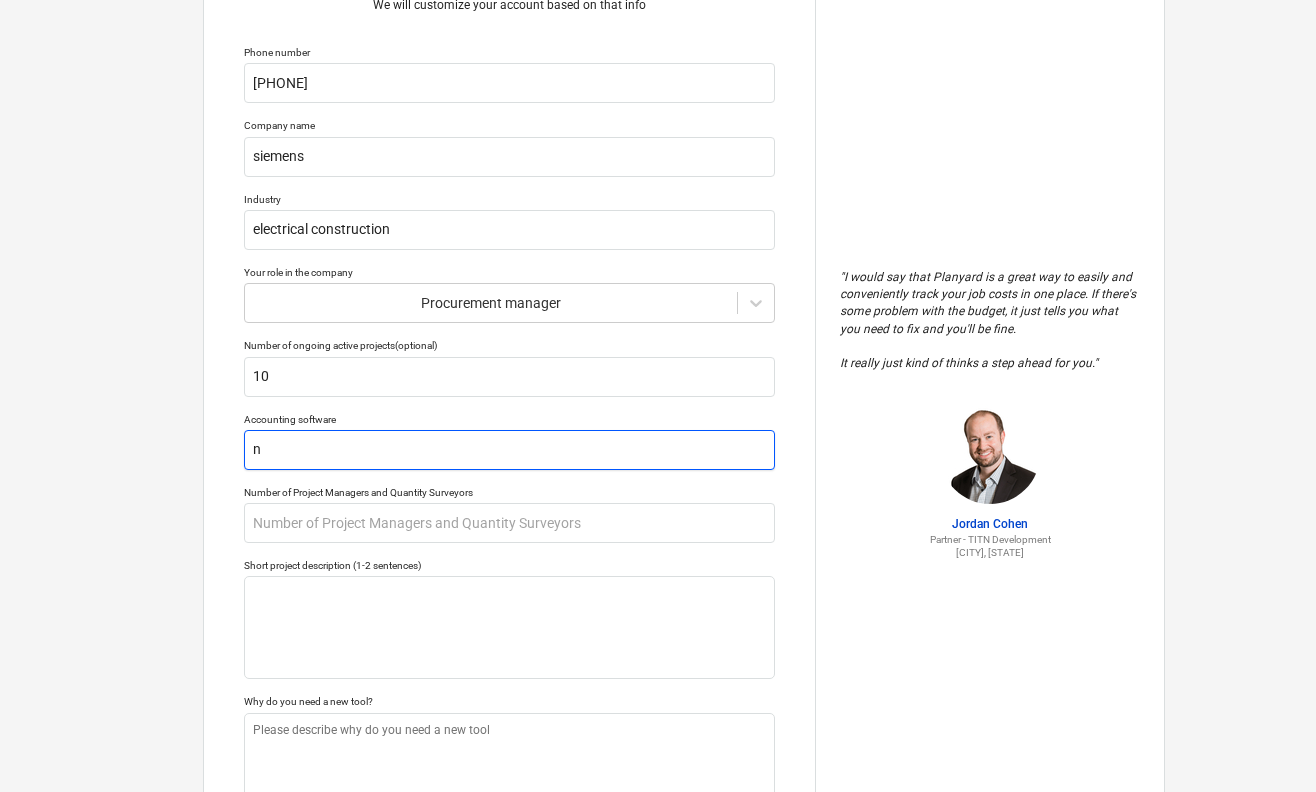 type on "x" 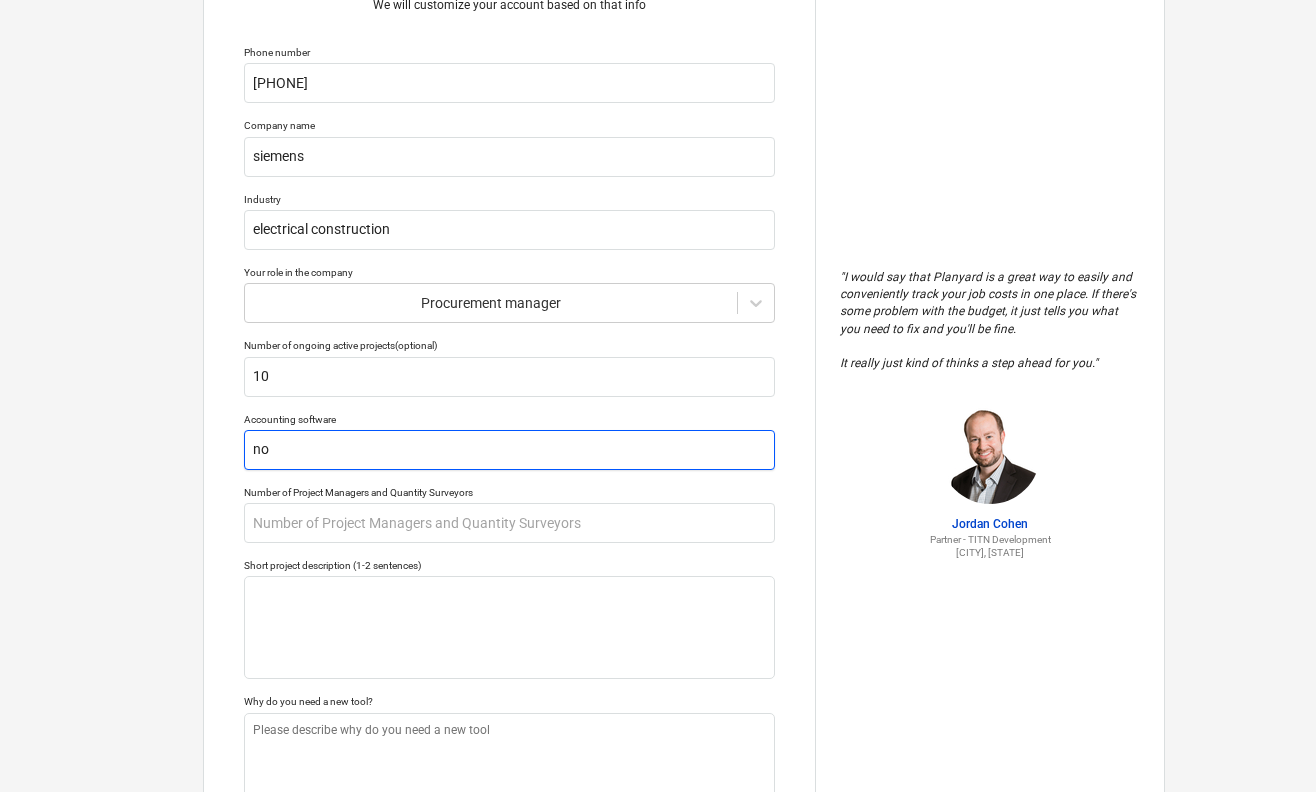 type on "x" 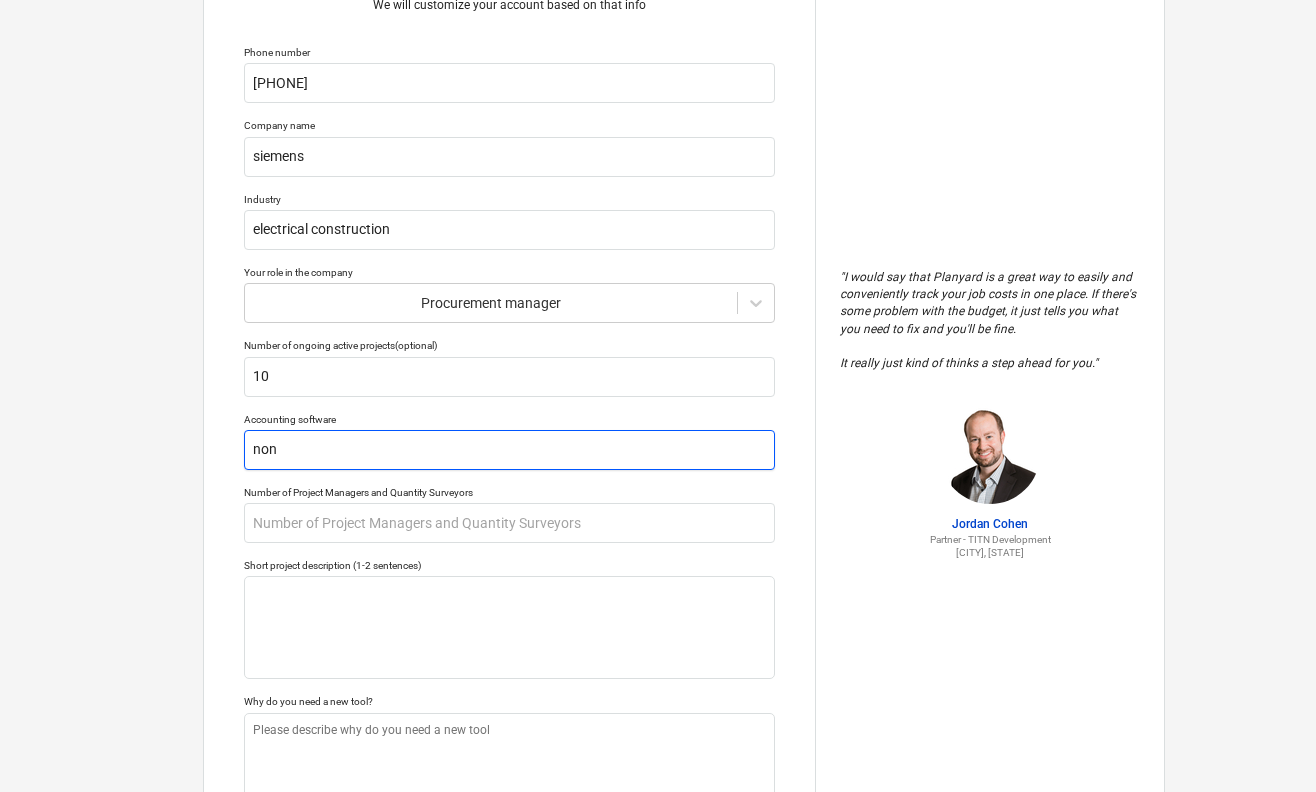 type on "x" 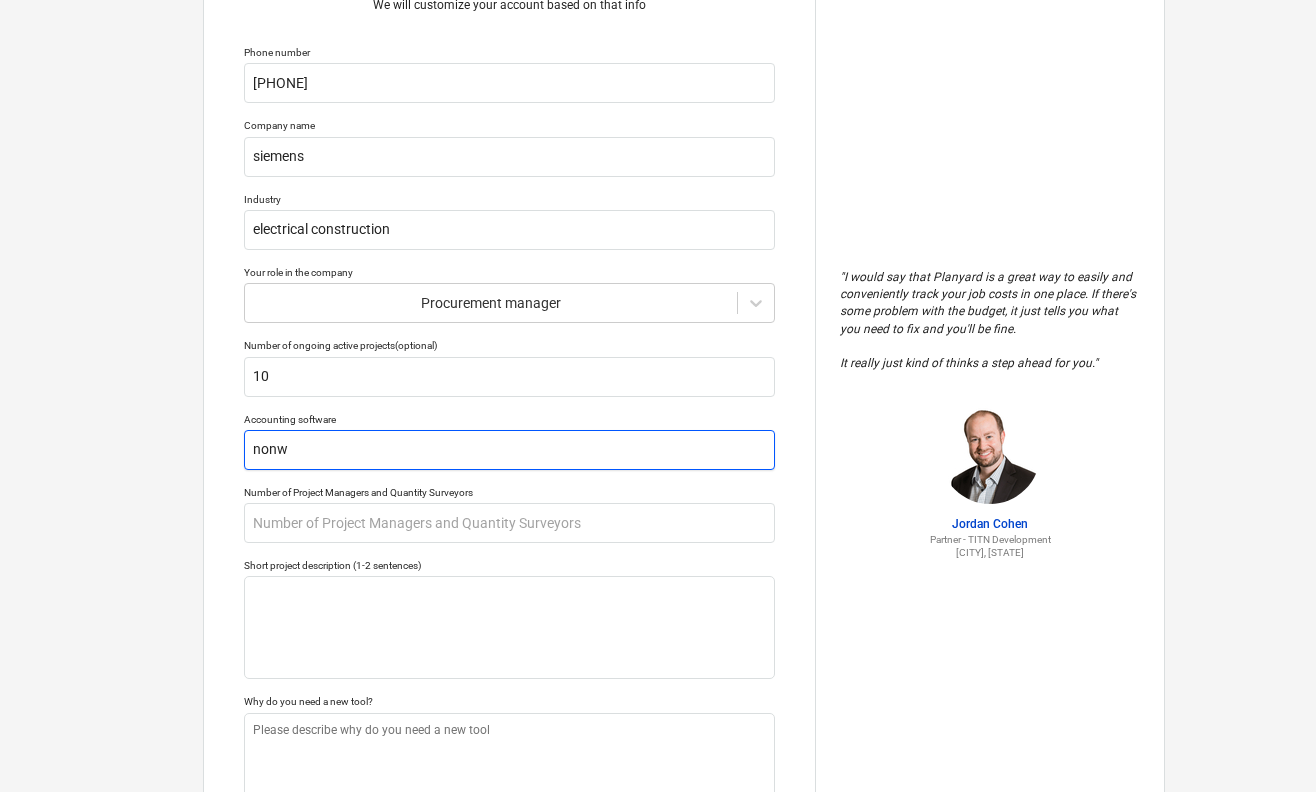 type on "x" 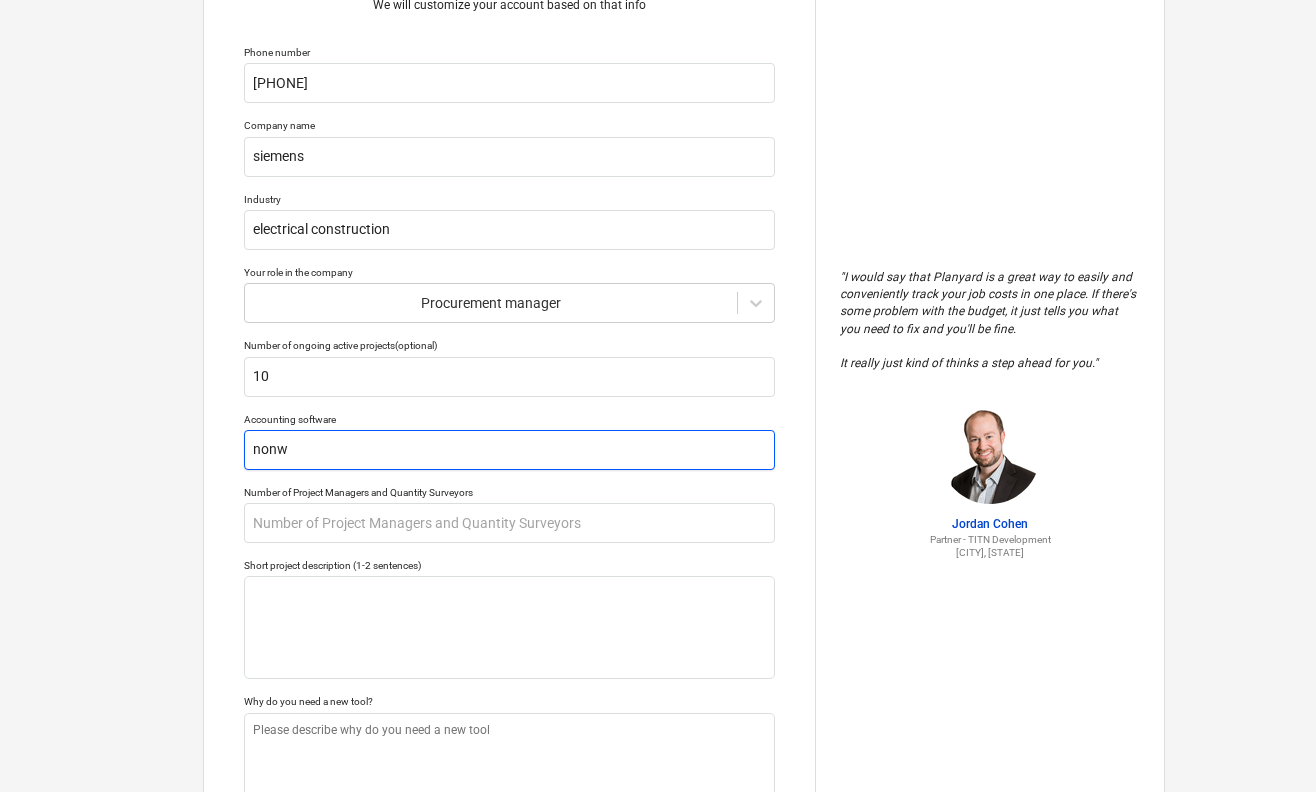 type on "non" 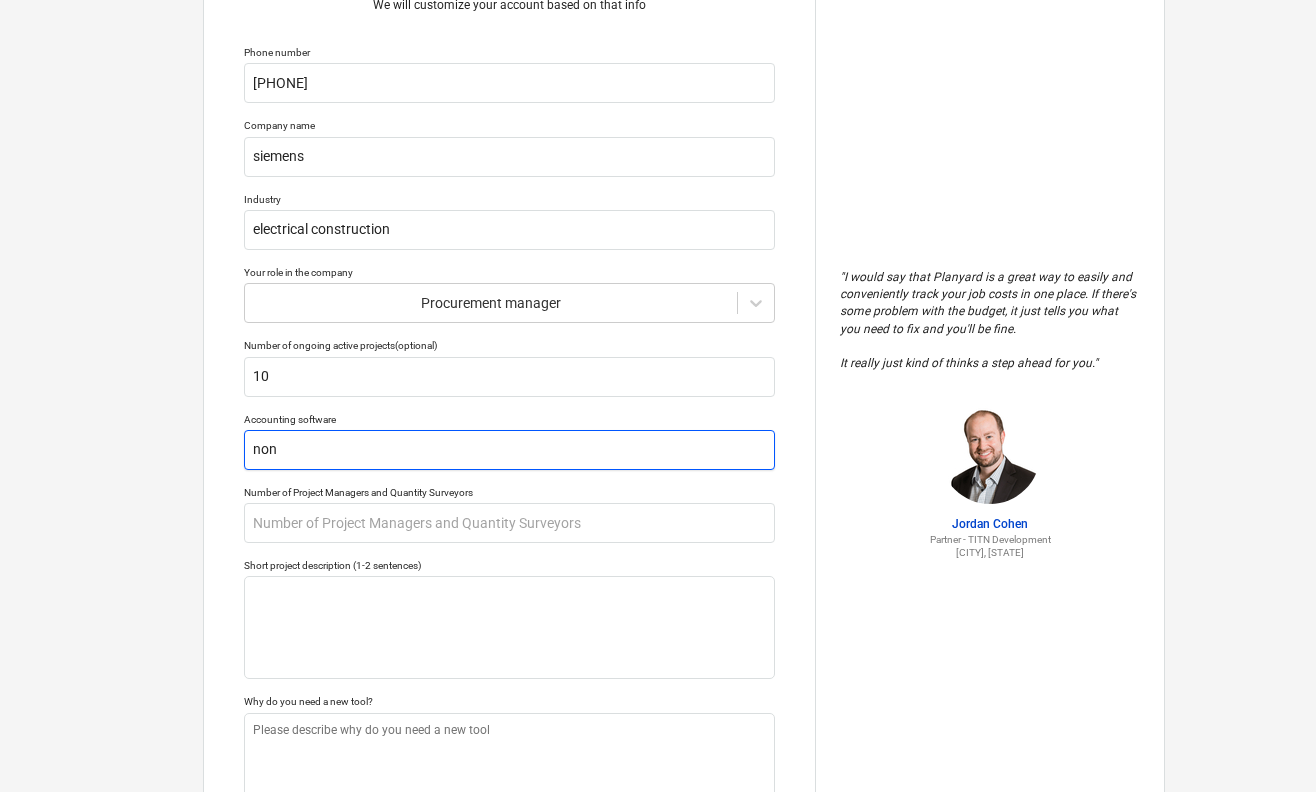 type on "x" 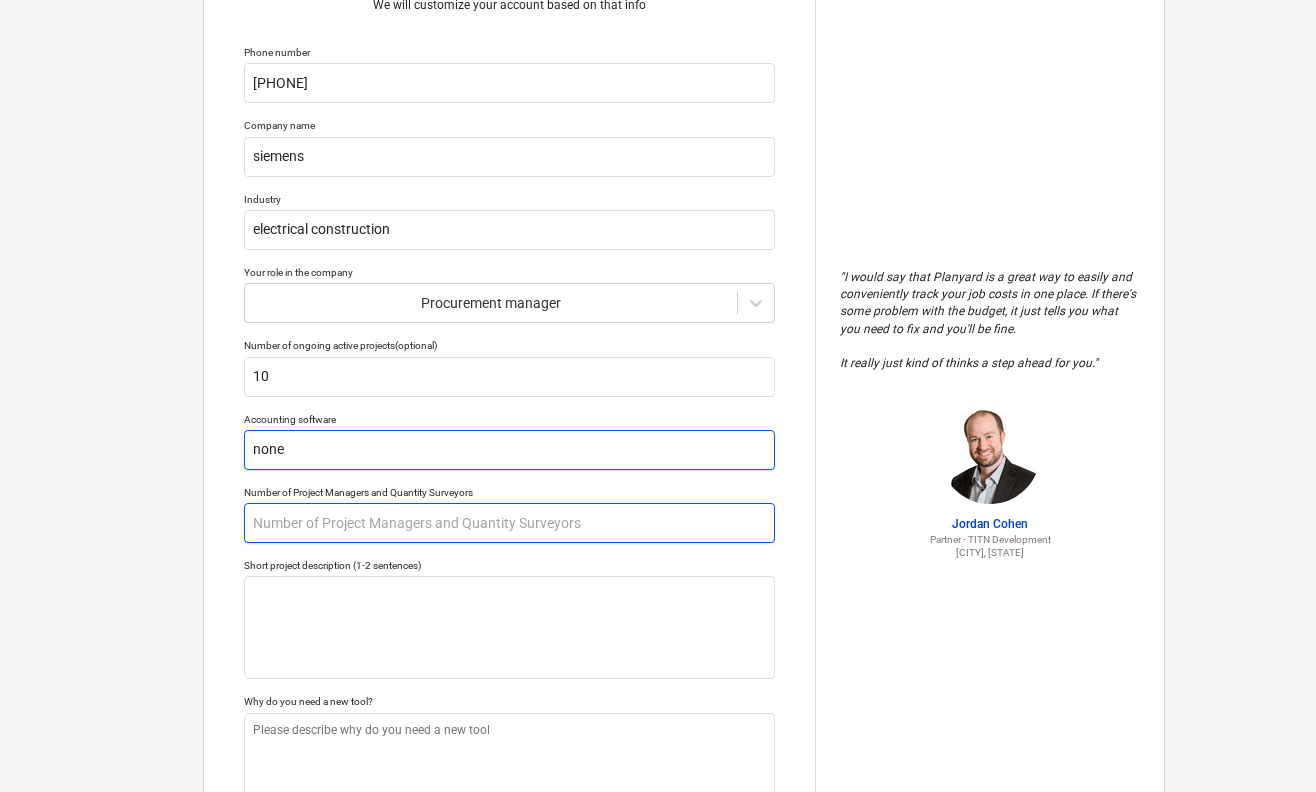 type on "none" 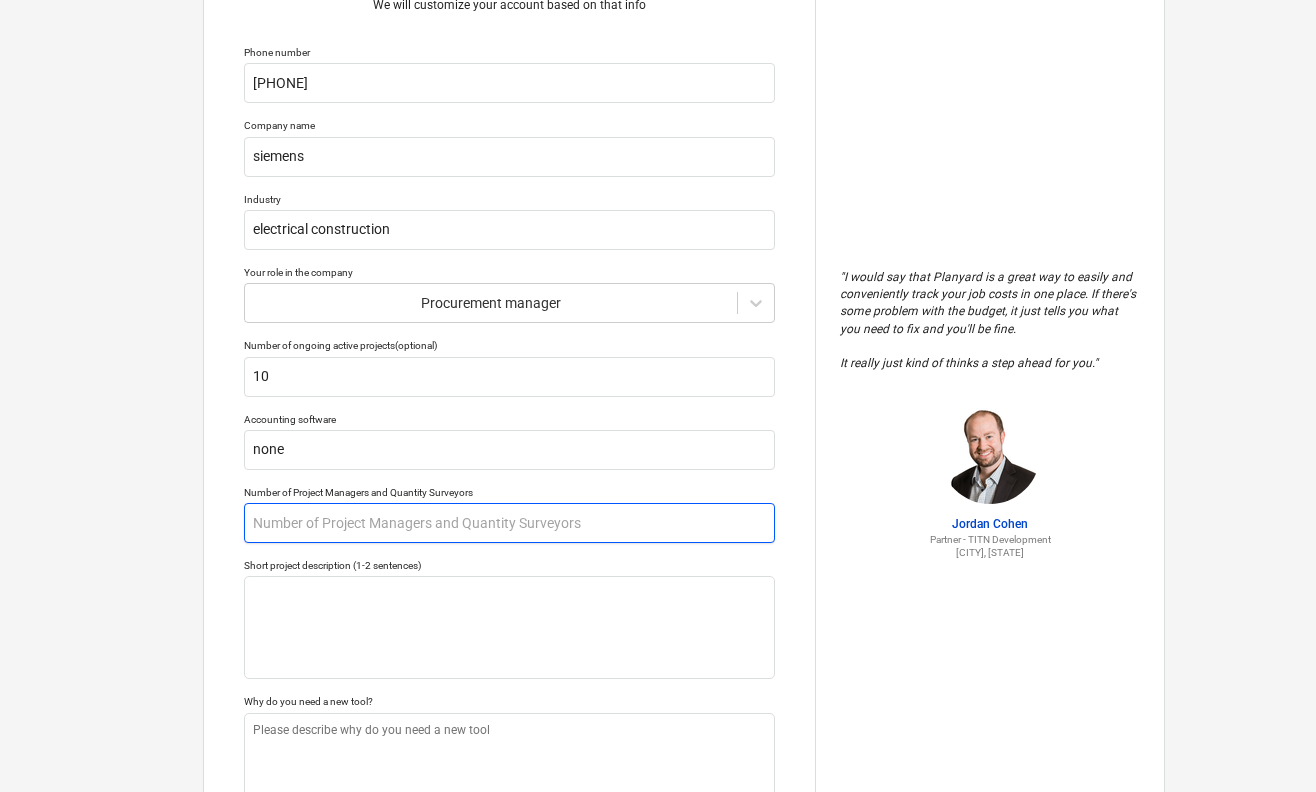 click at bounding box center [509, 523] 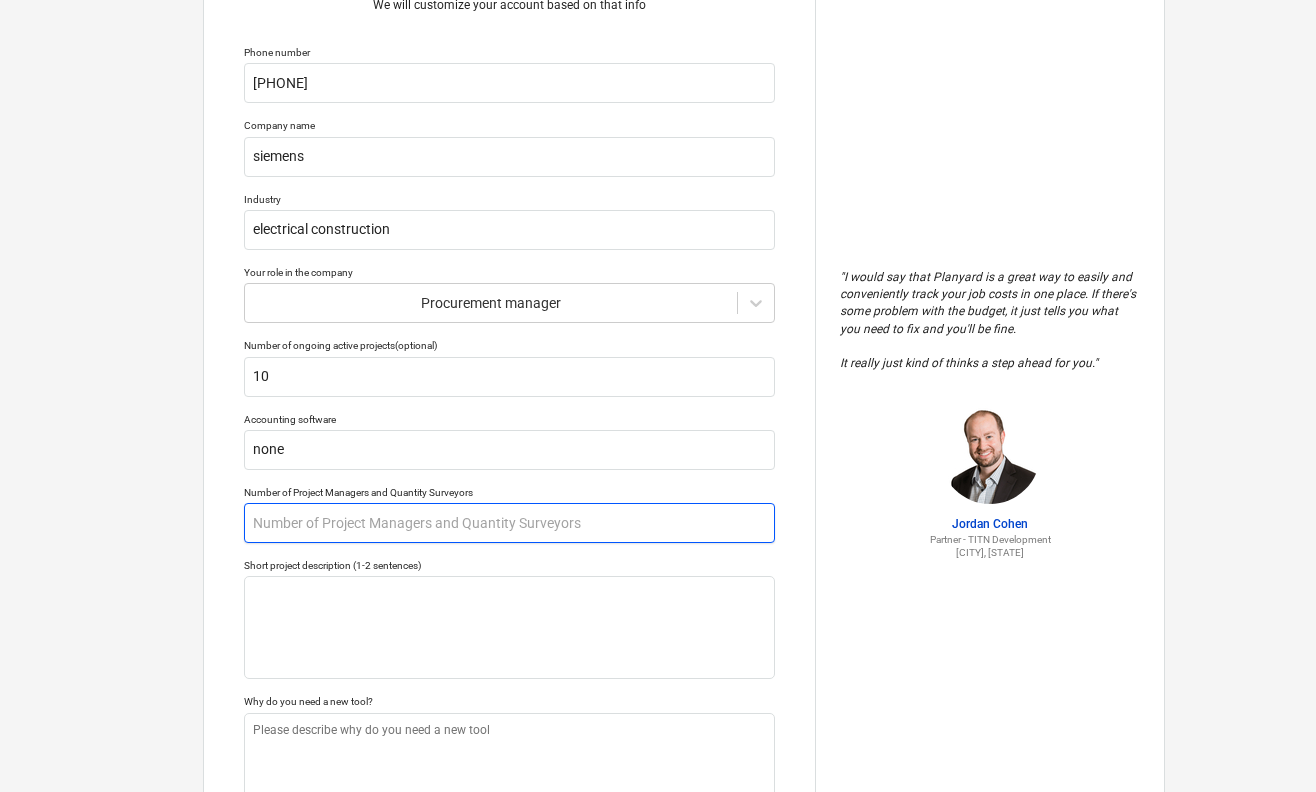 type on "x" 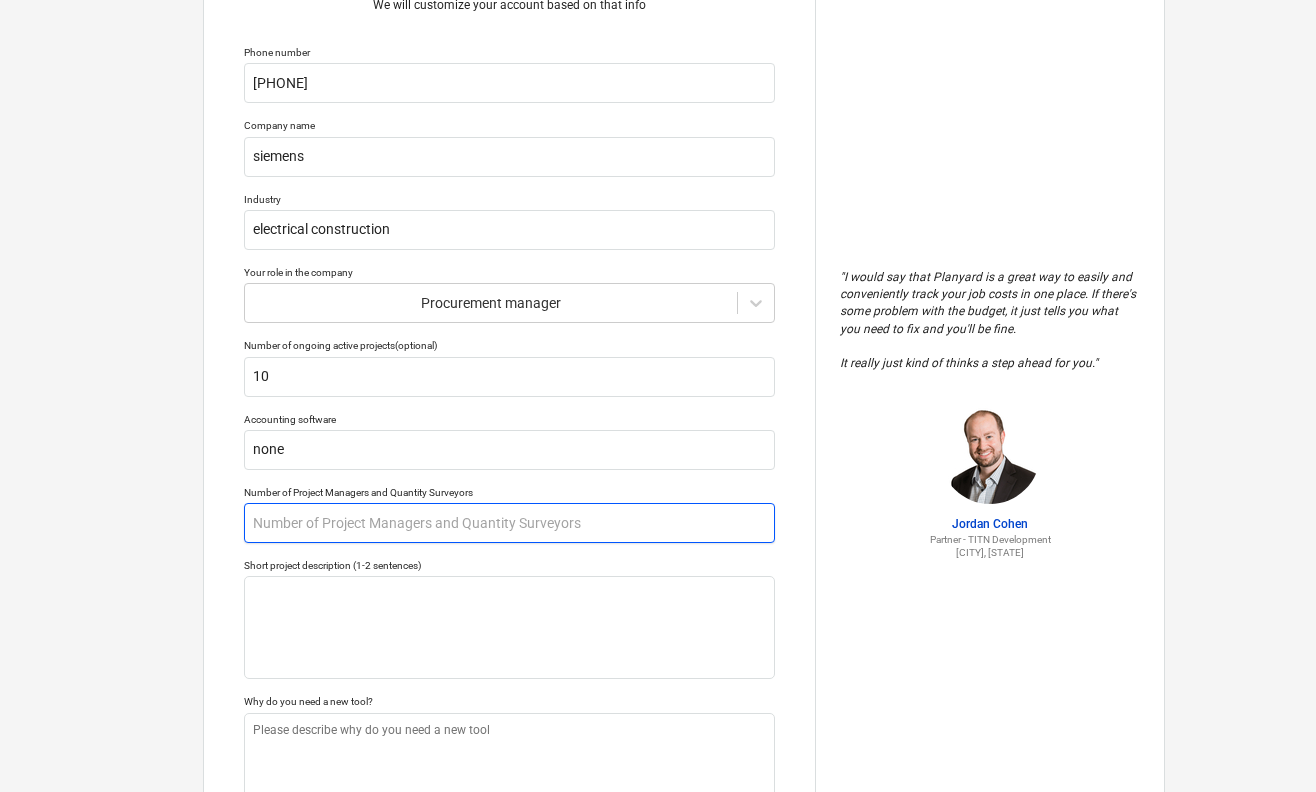 type on "1" 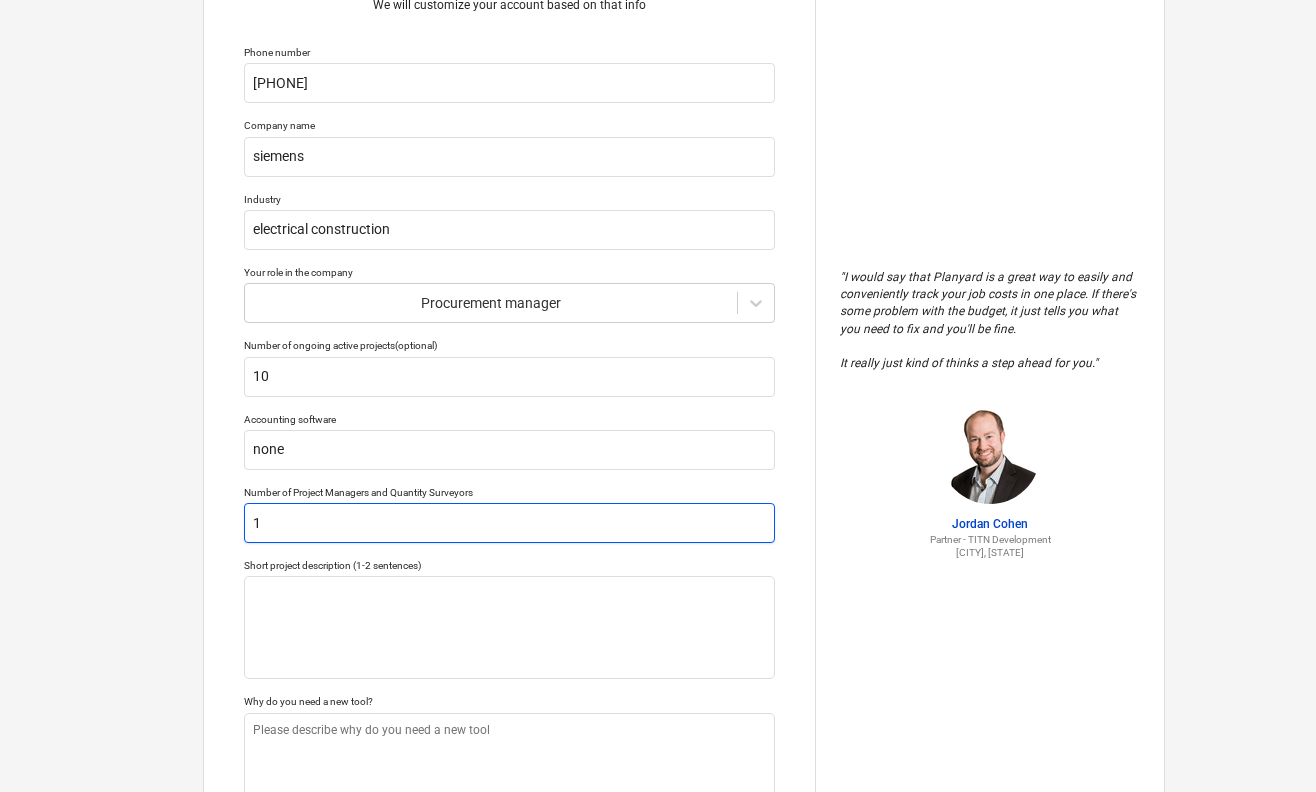 type on "x" 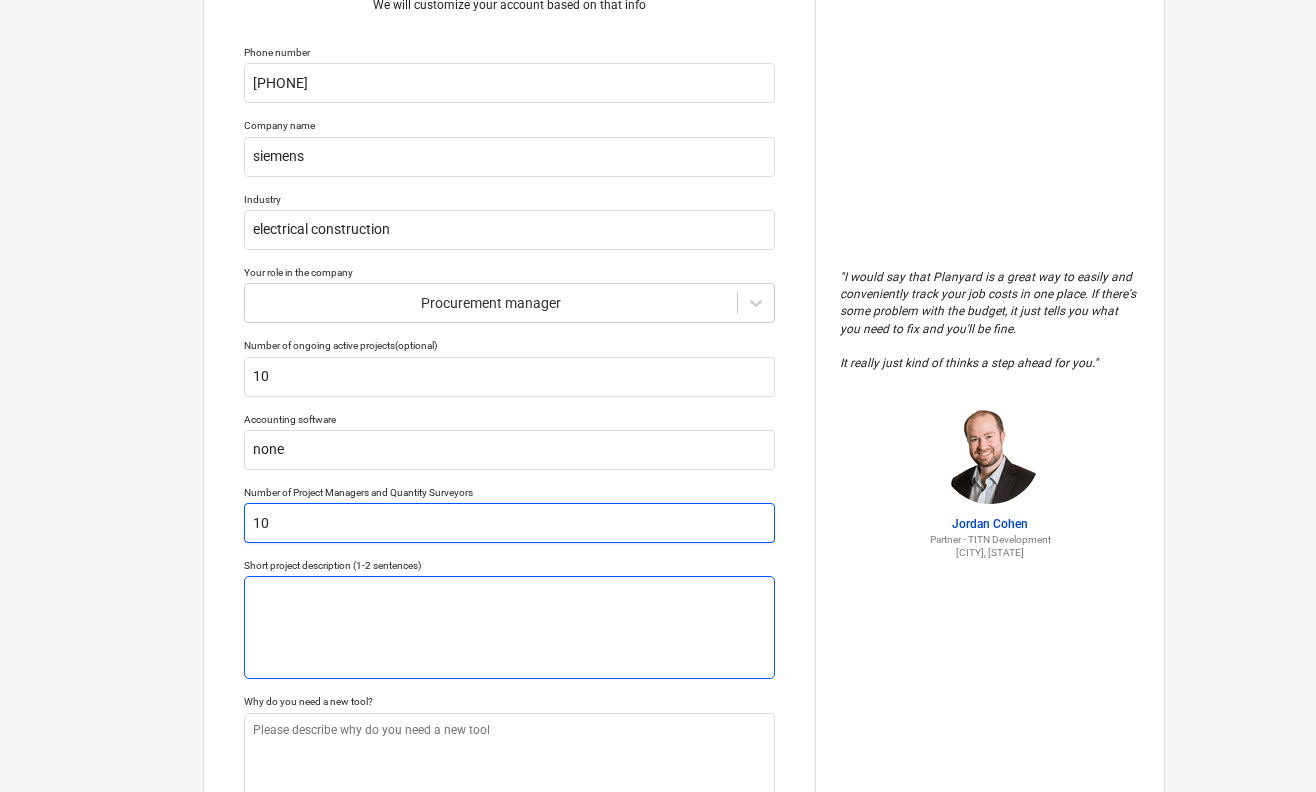 scroll, scrollTop: 267, scrollLeft: 0, axis: vertical 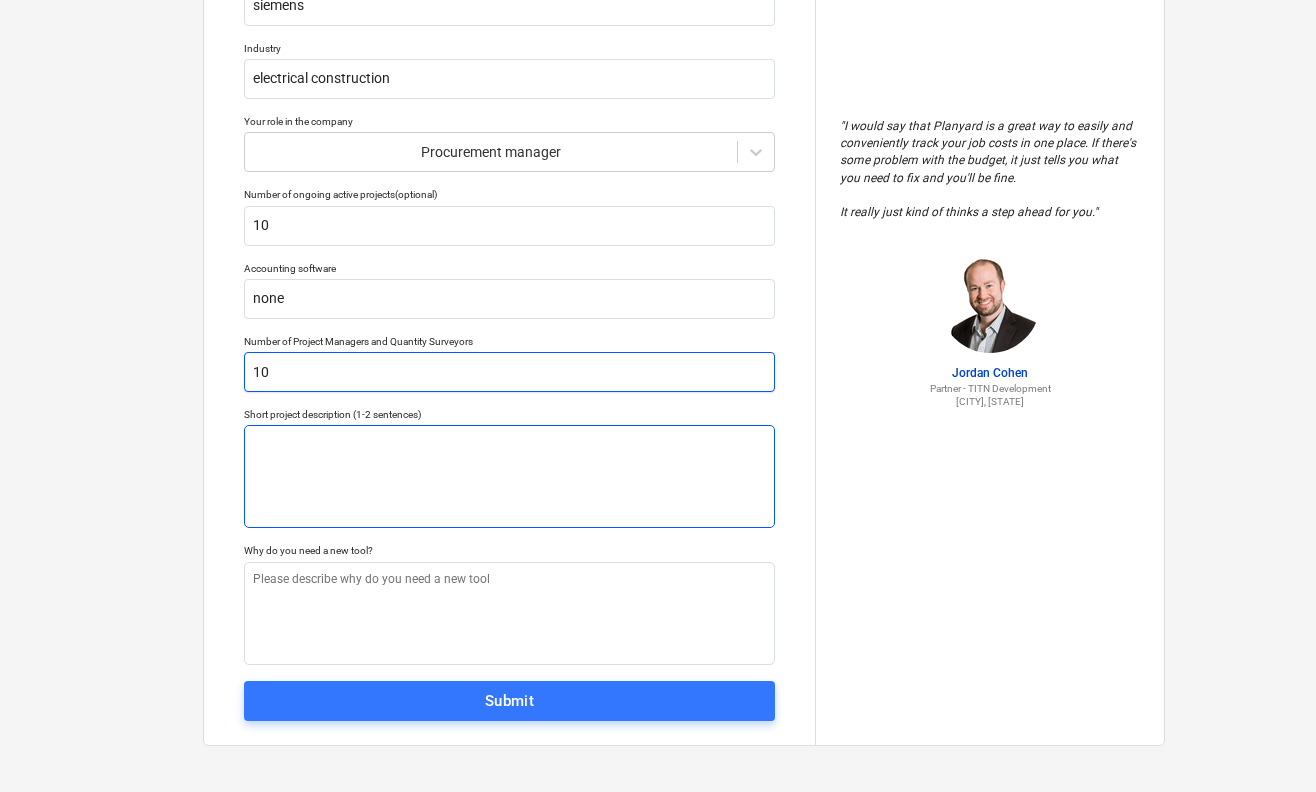type on "10" 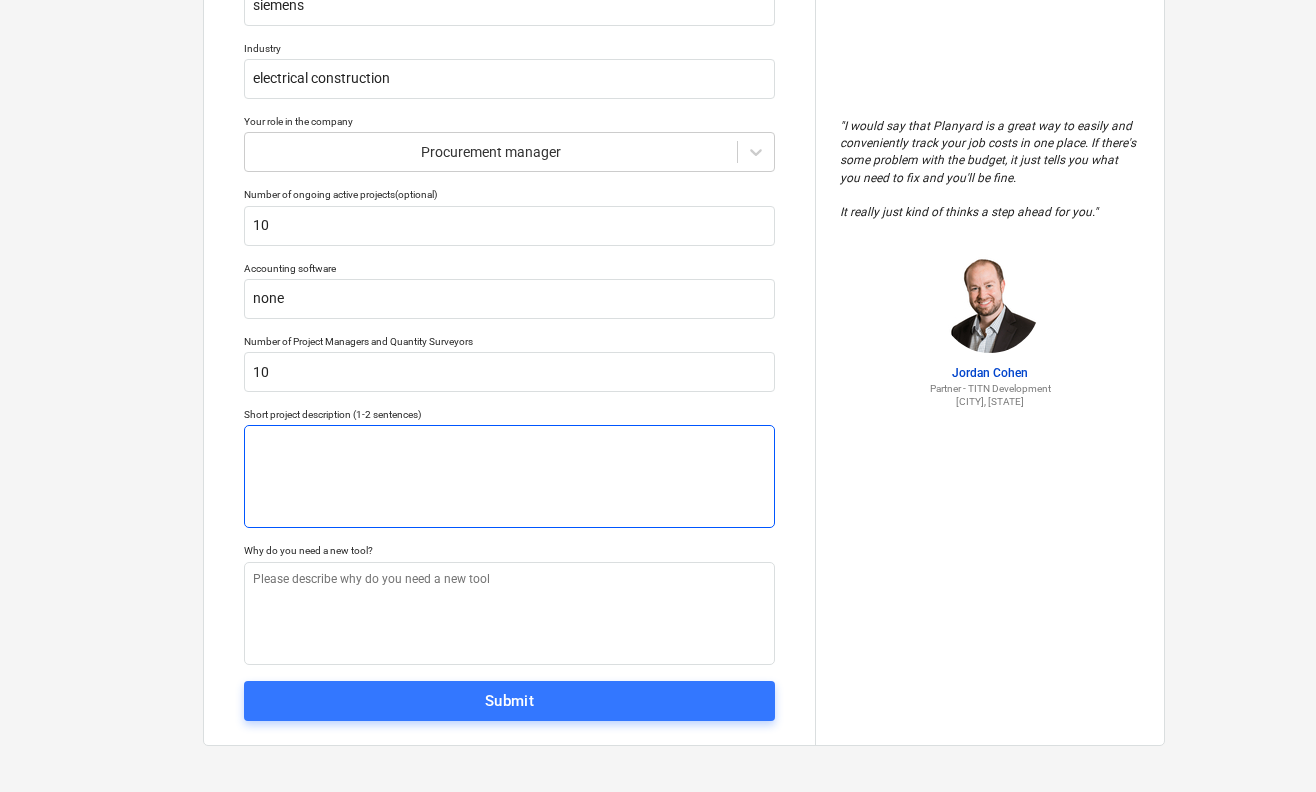 click at bounding box center [509, 476] 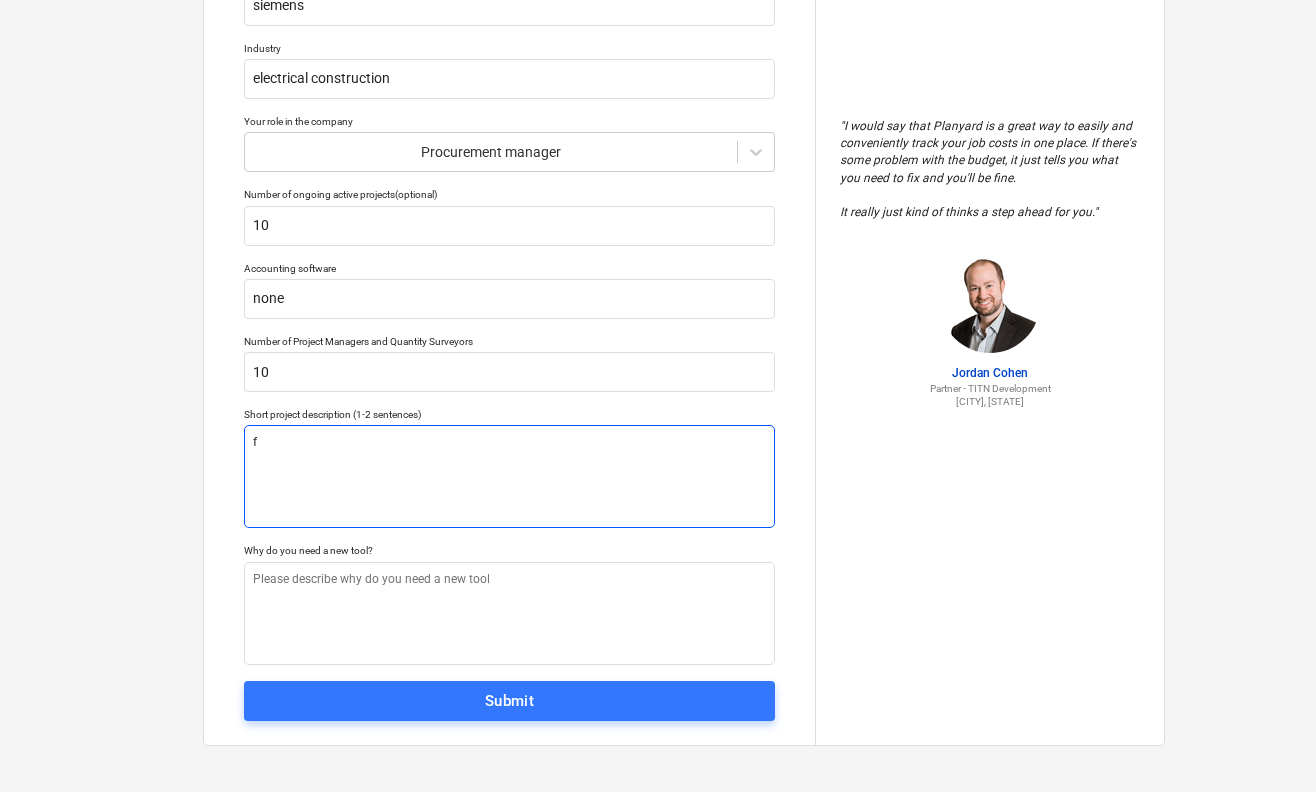 type on "x" 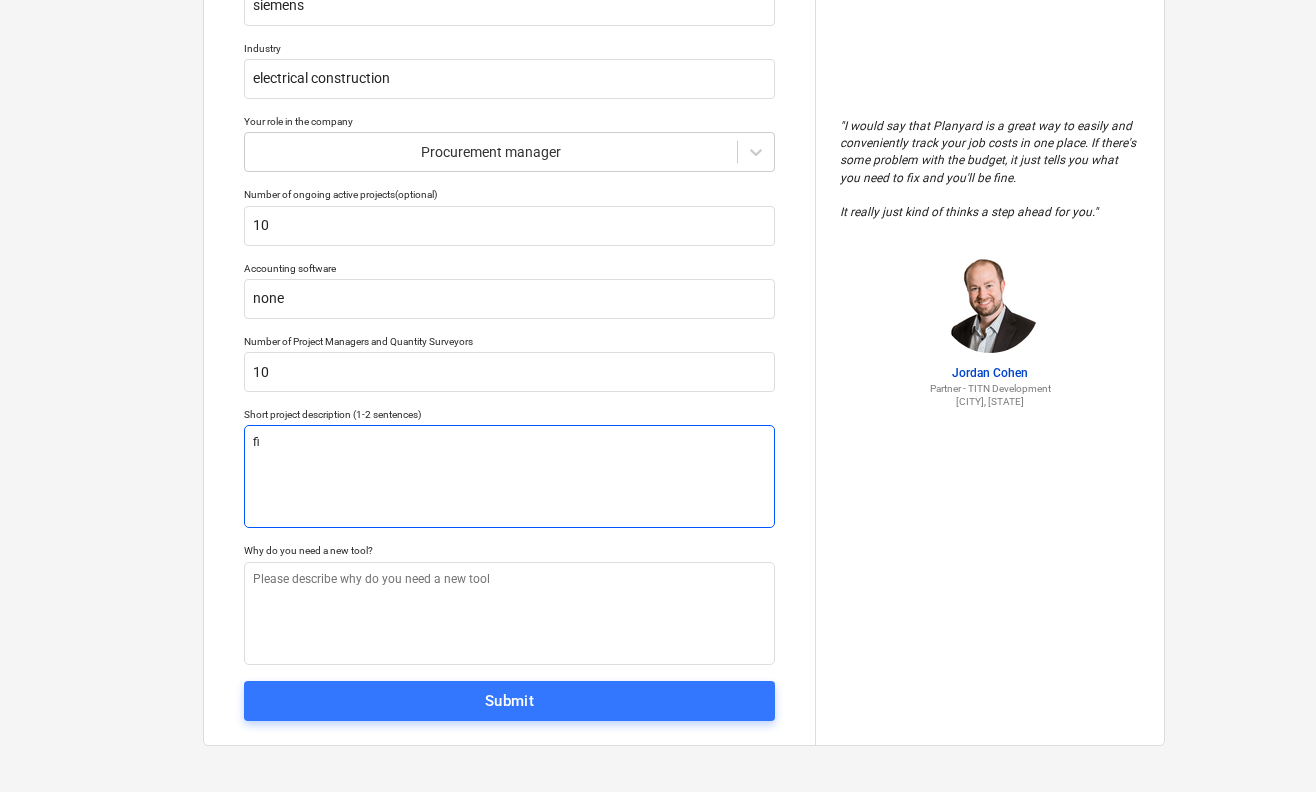 type on "x" 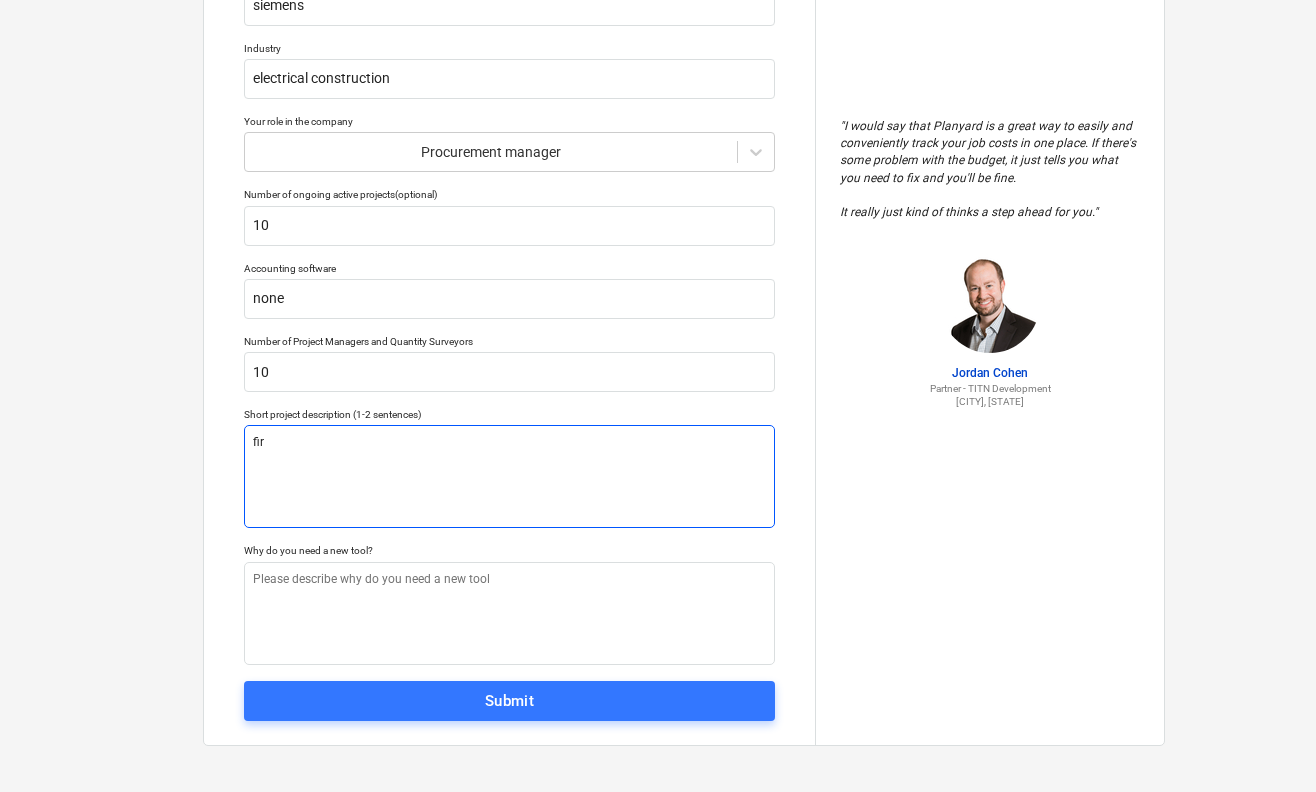 type on "x" 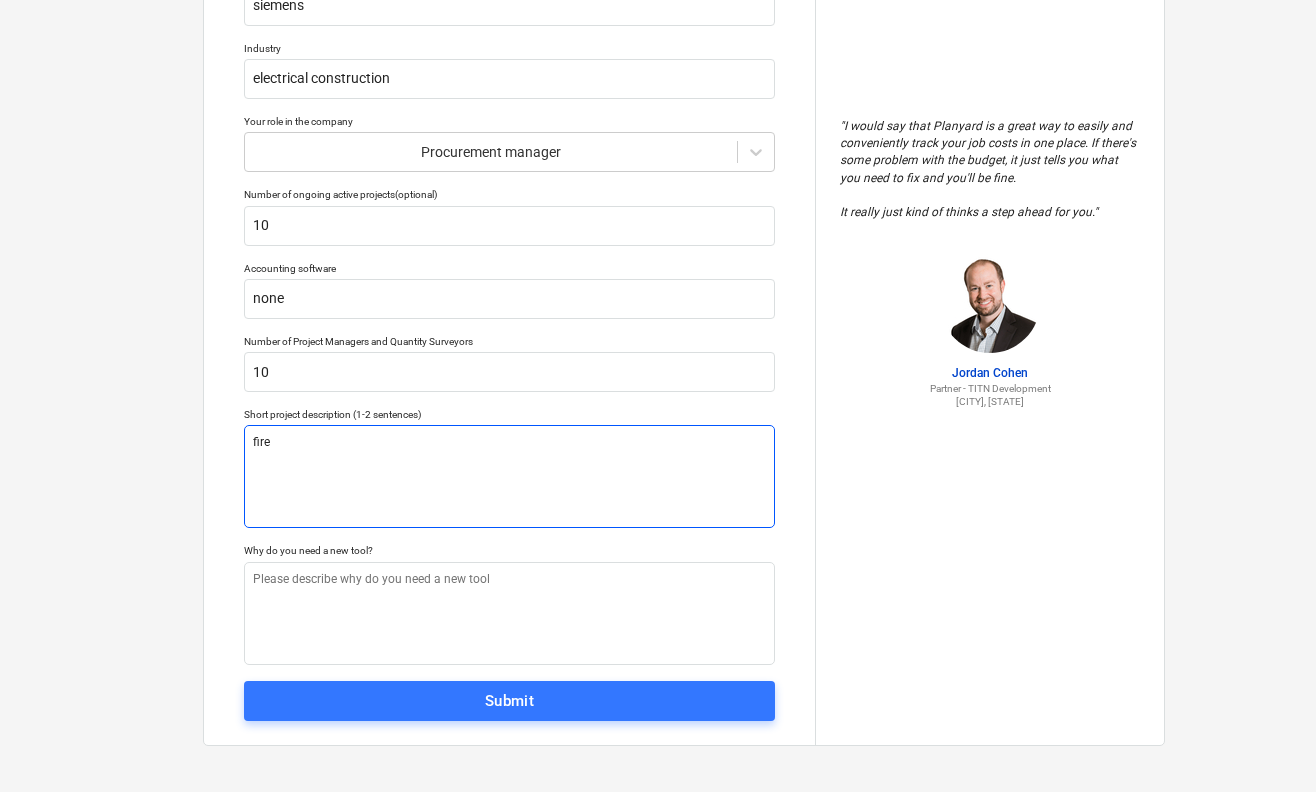 type on "x" 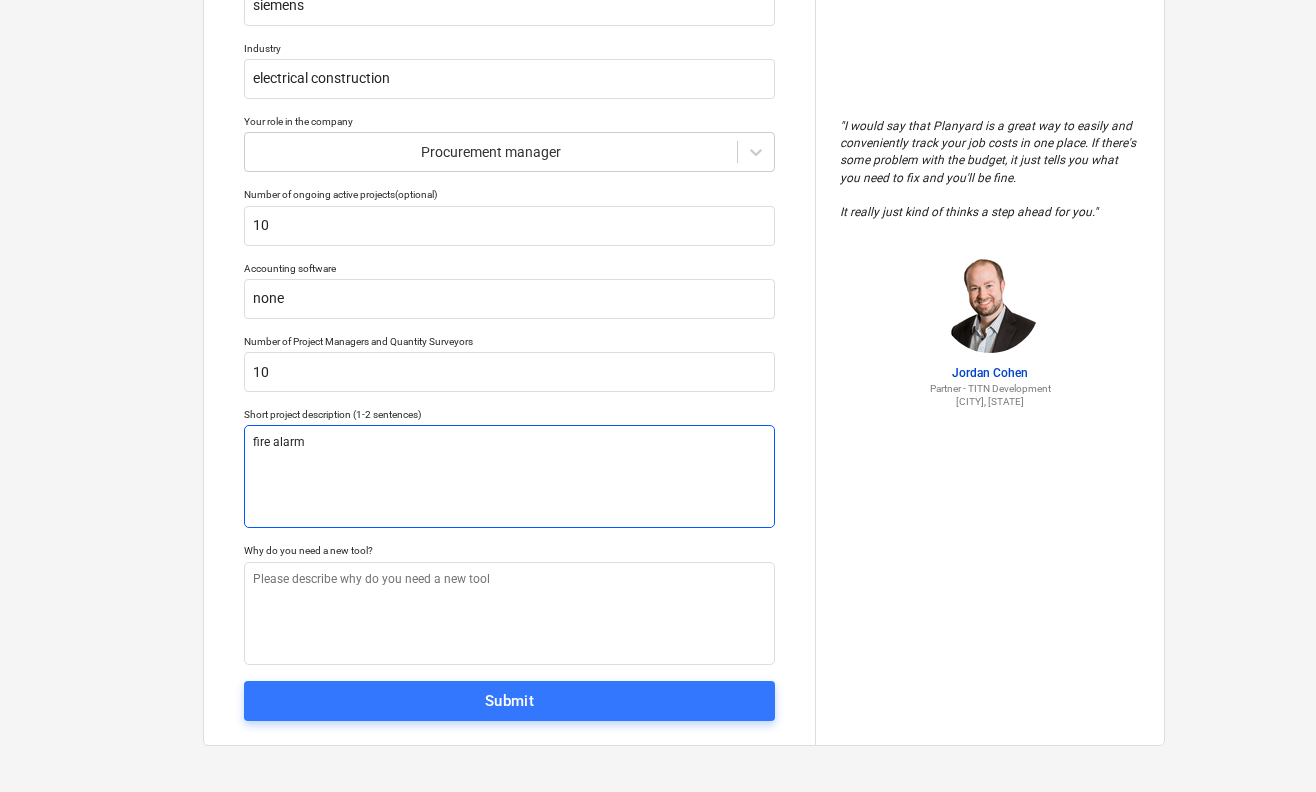 type on "x" 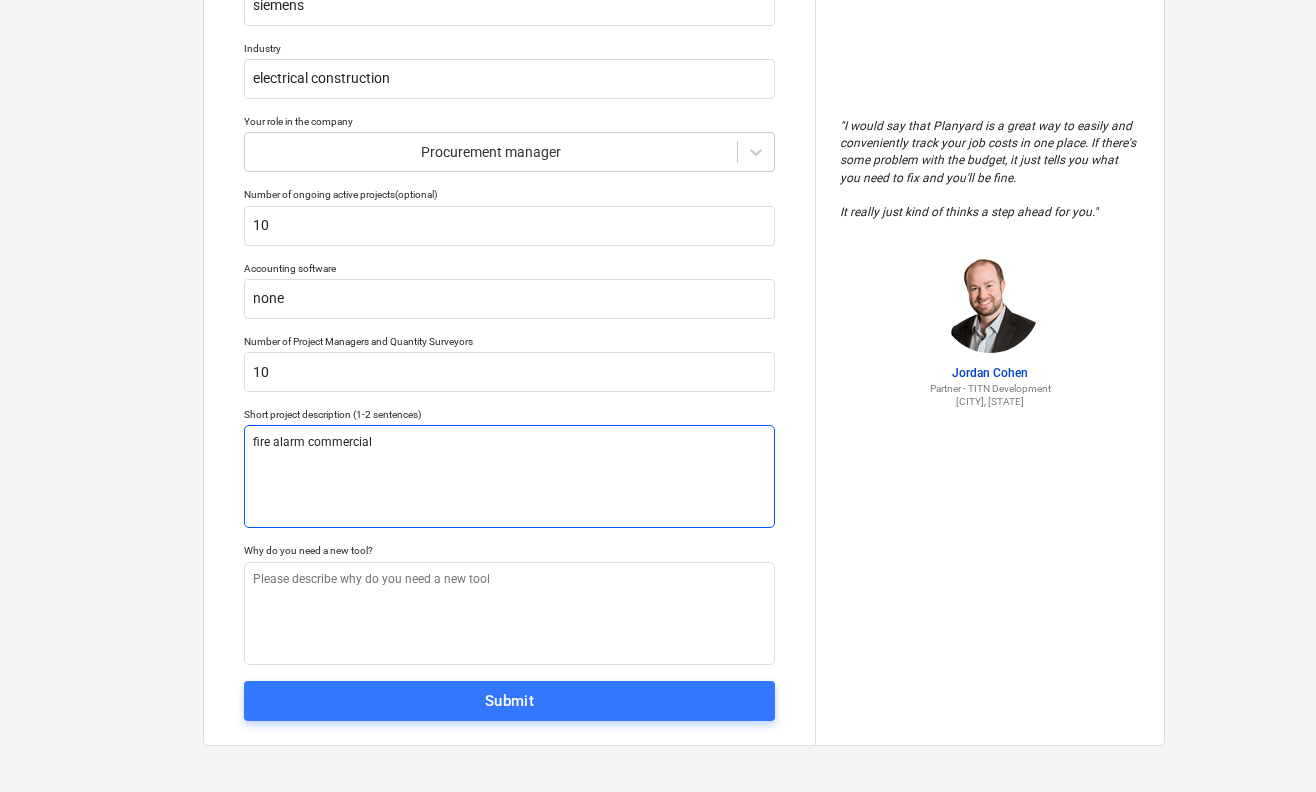 type on "x" 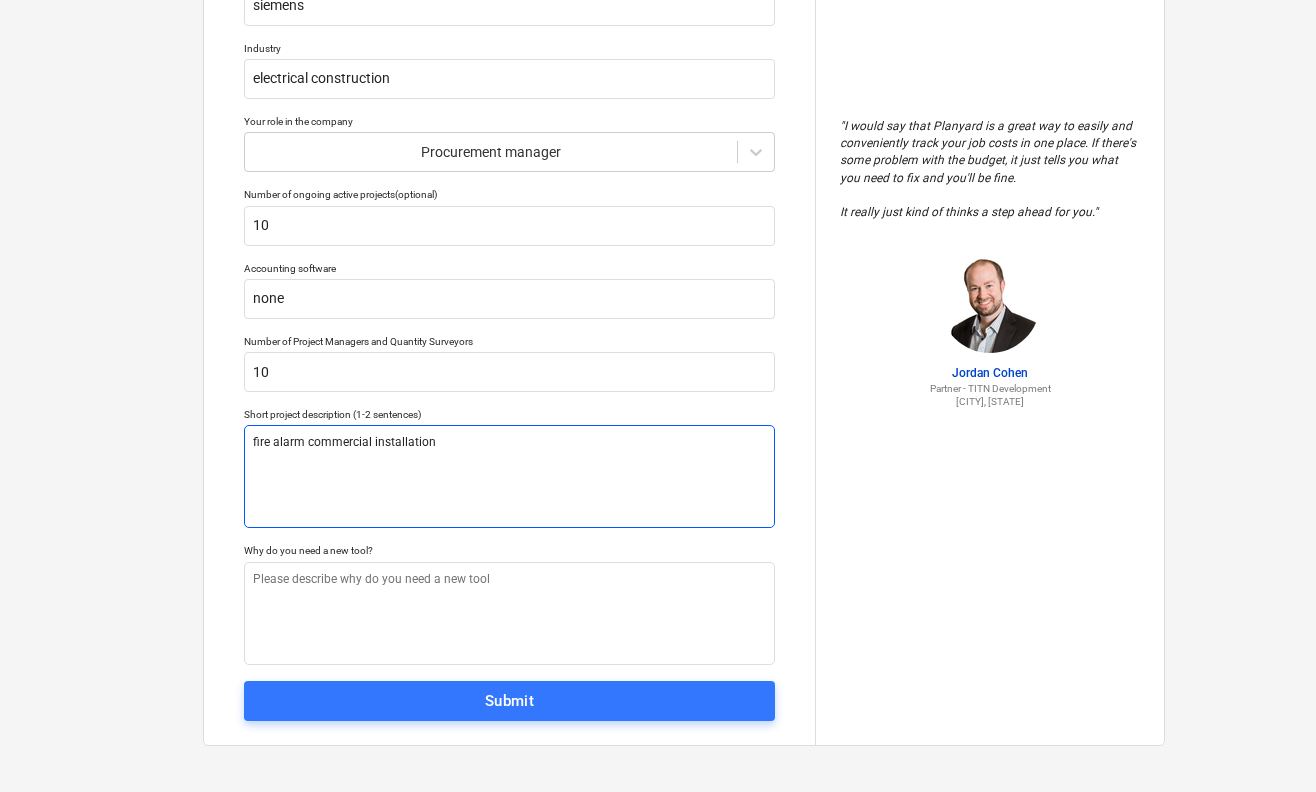 type on "x" 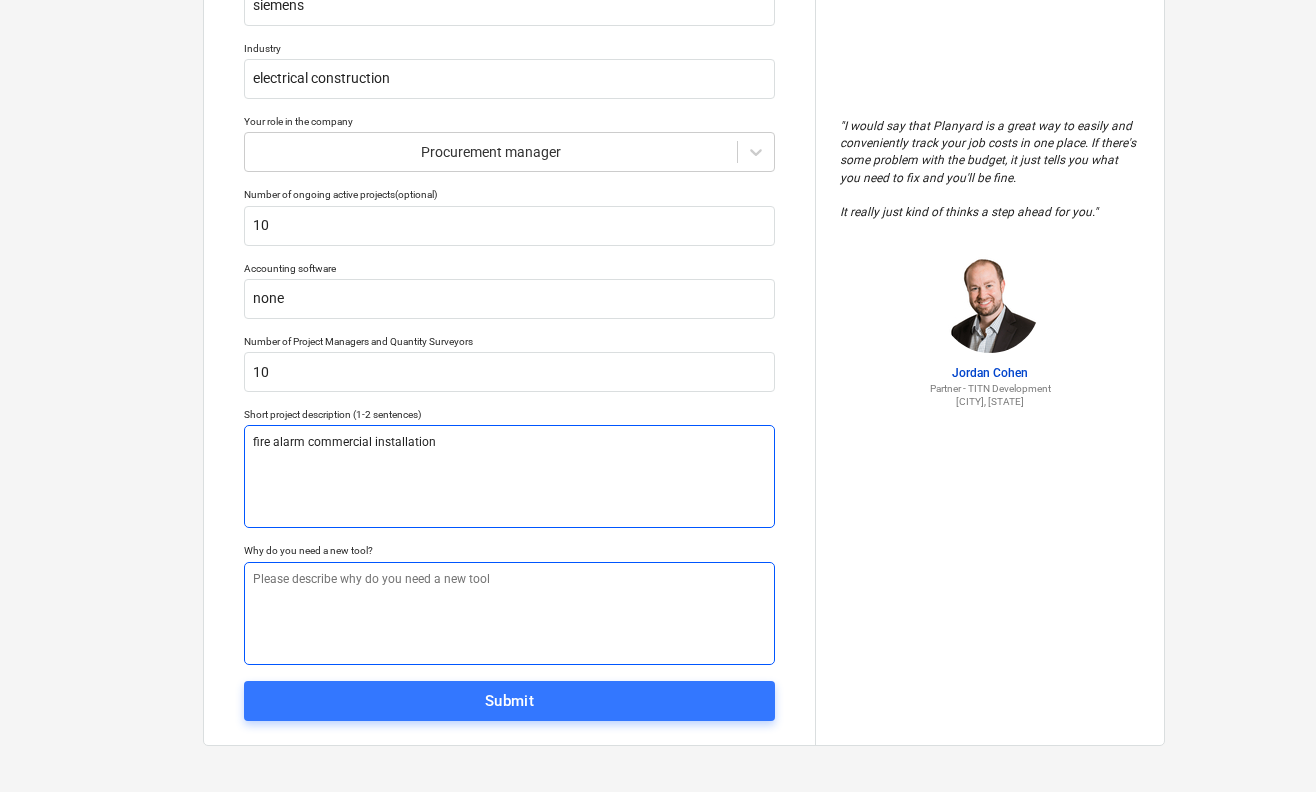 type on "fire alarm commercial installation" 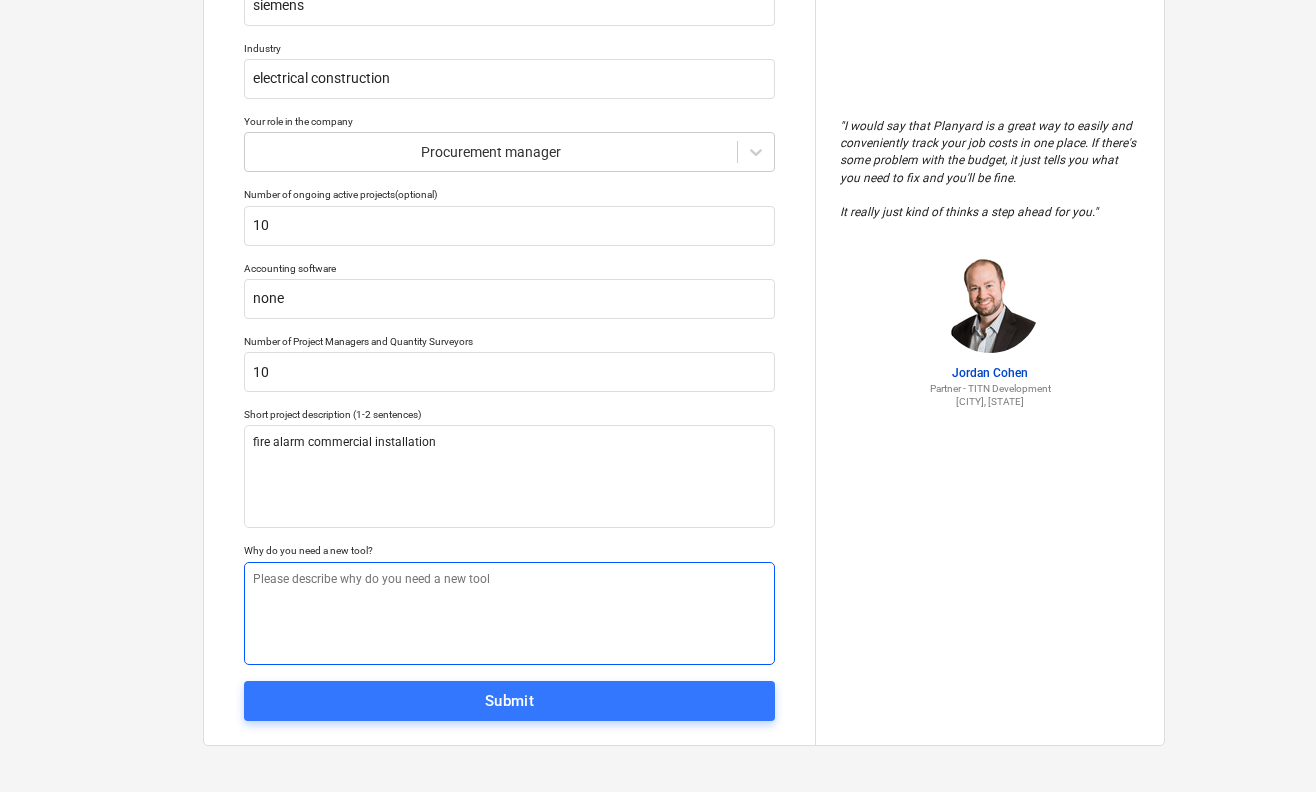 click at bounding box center (509, 613) 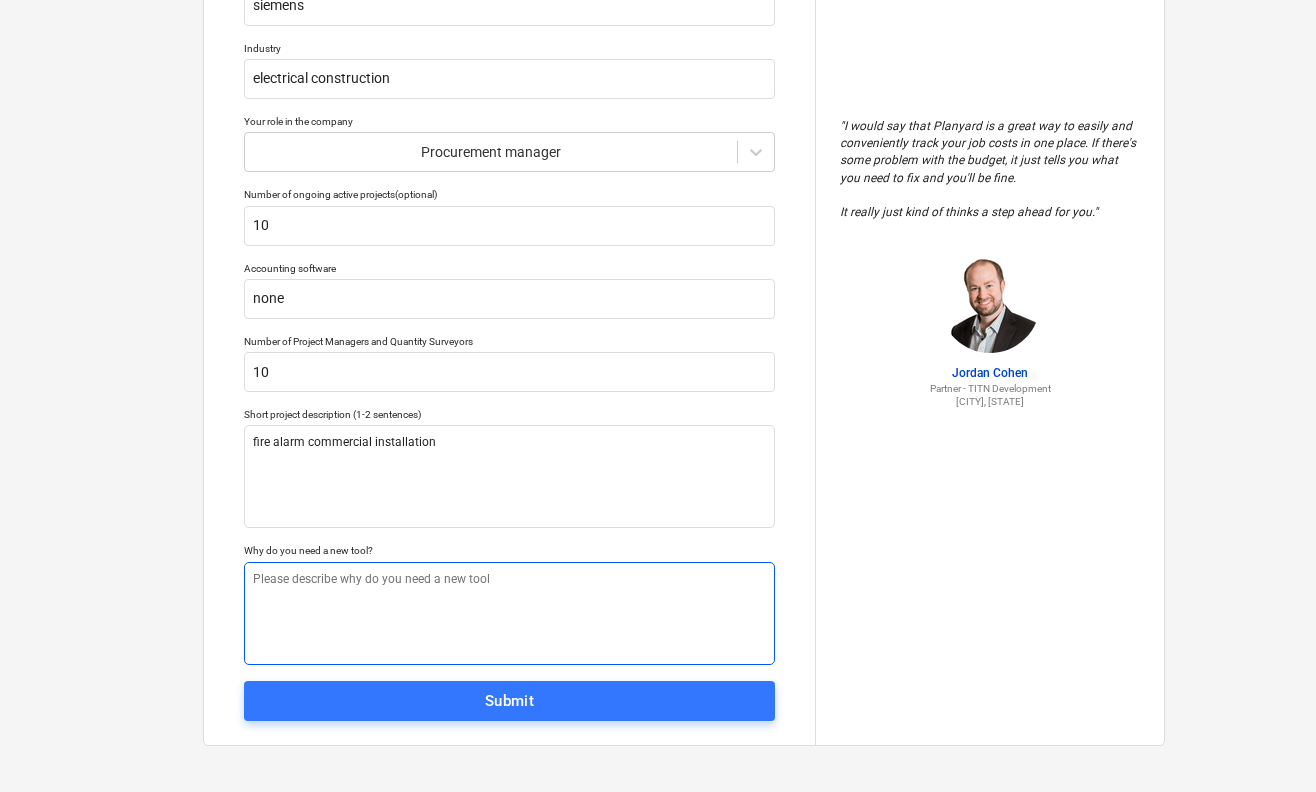 type on "x" 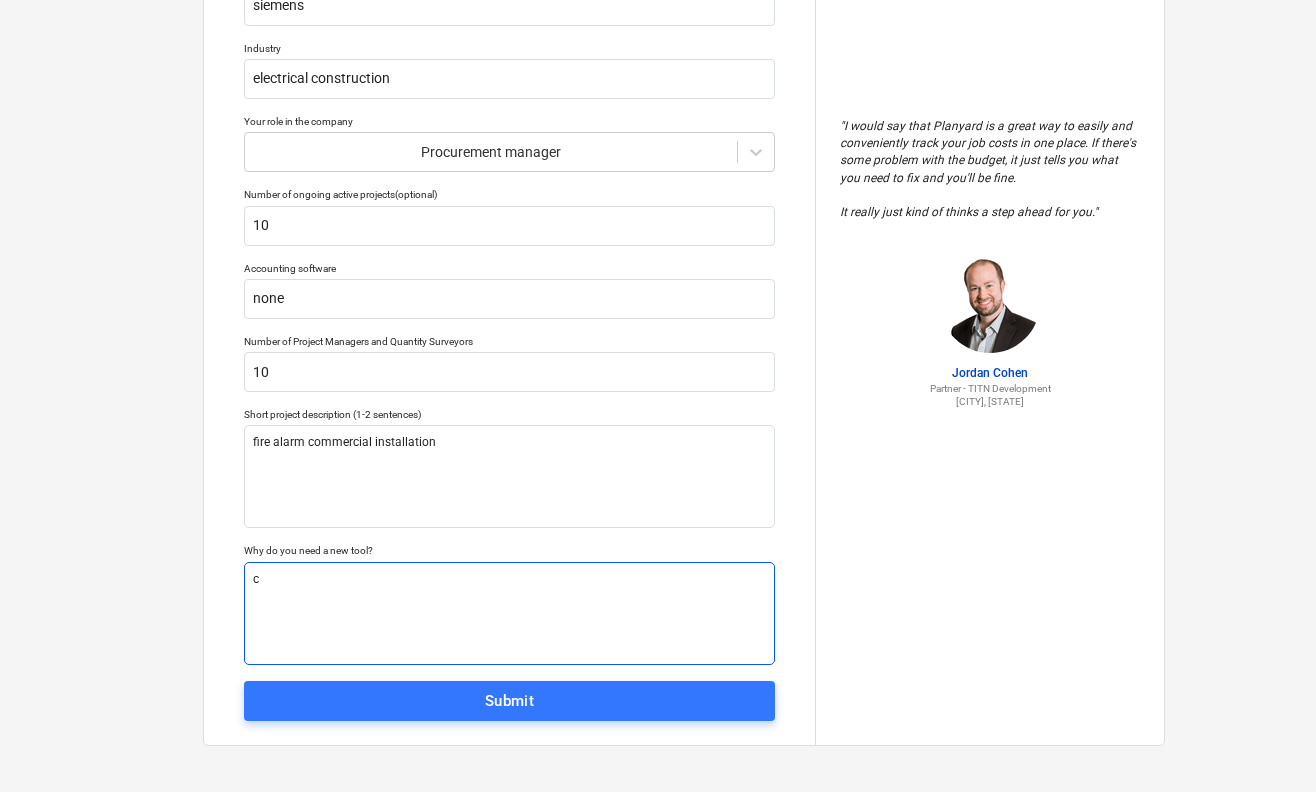 type on "x" 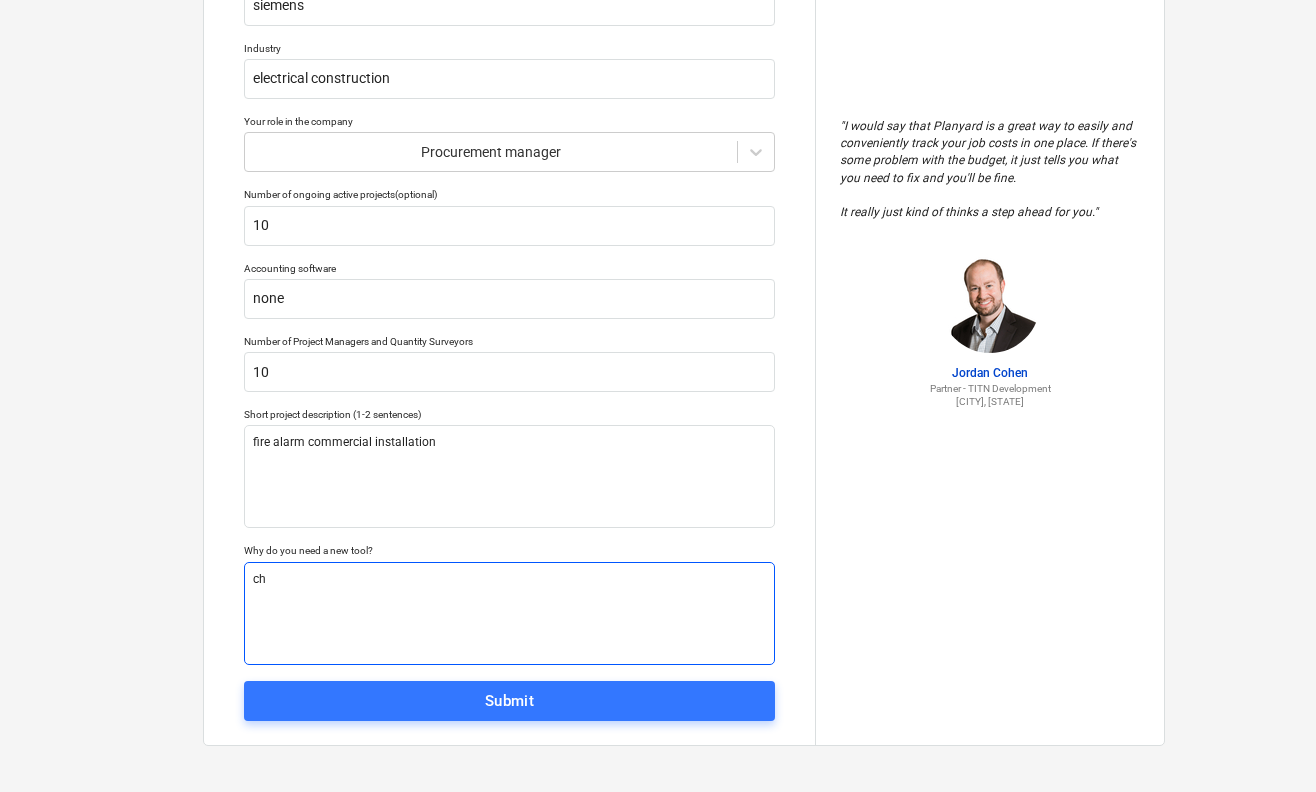 type on "x" 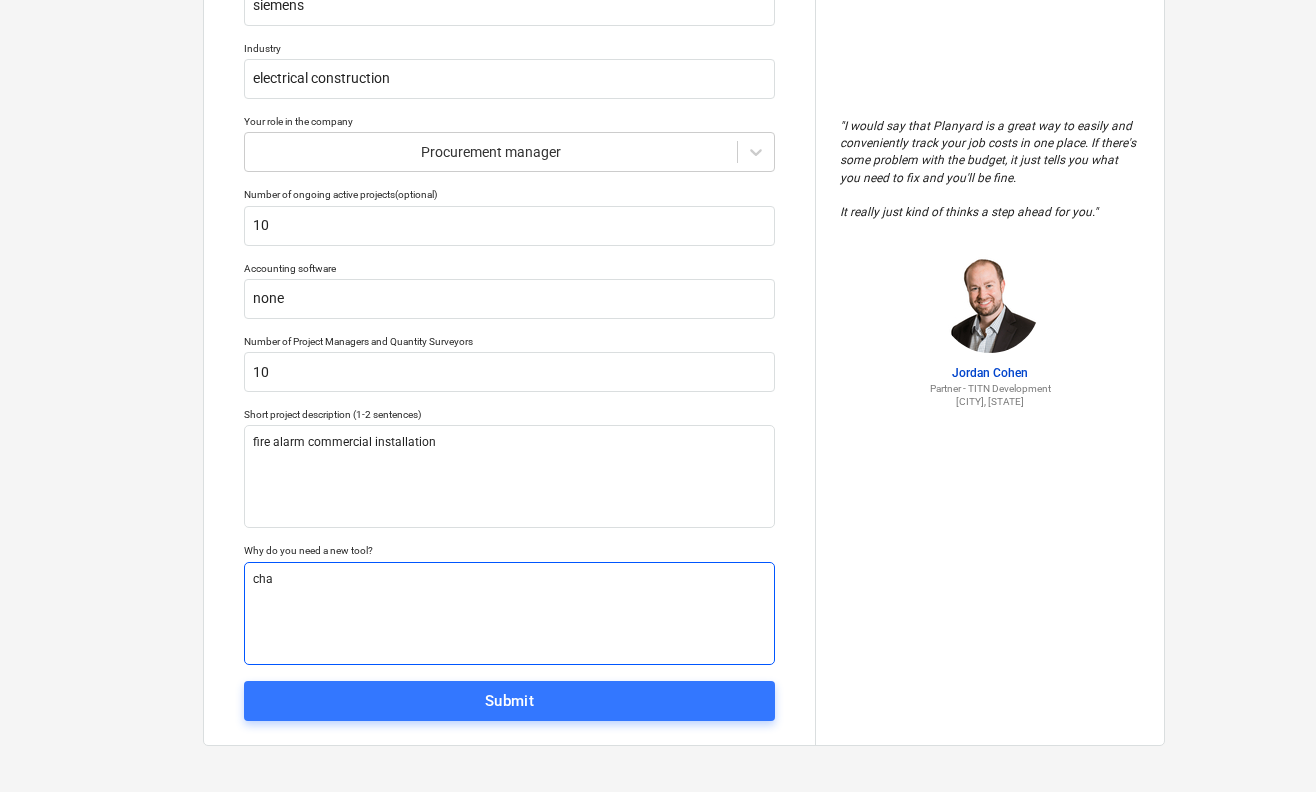 type on "x" 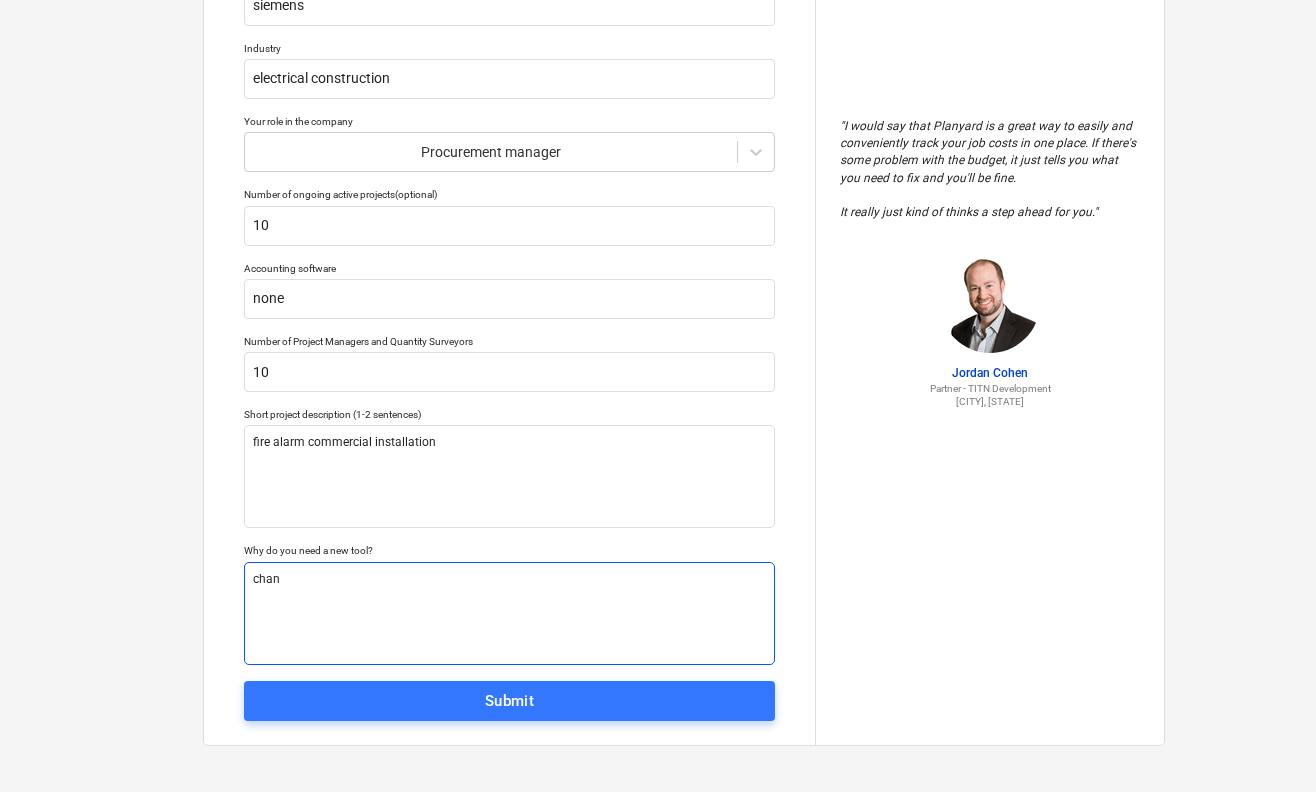 type on "x" 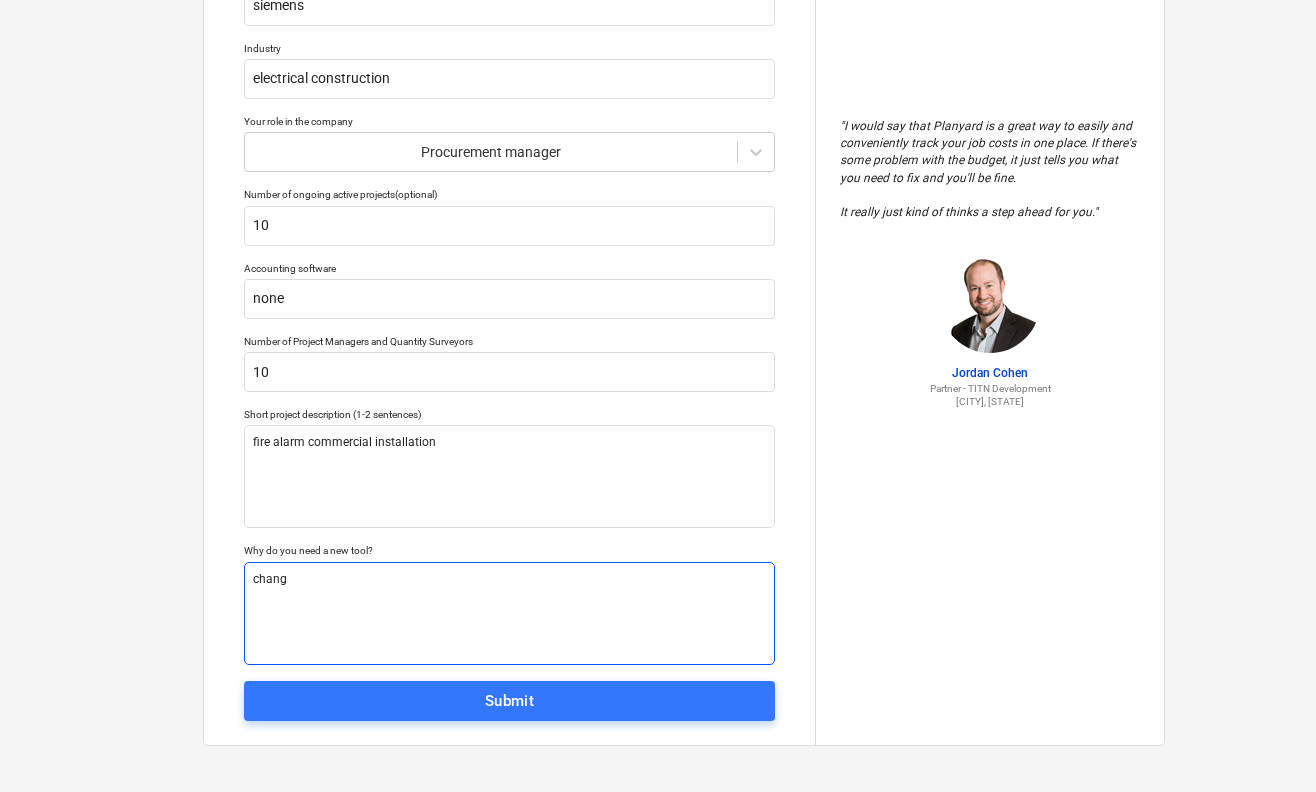 type on "x" 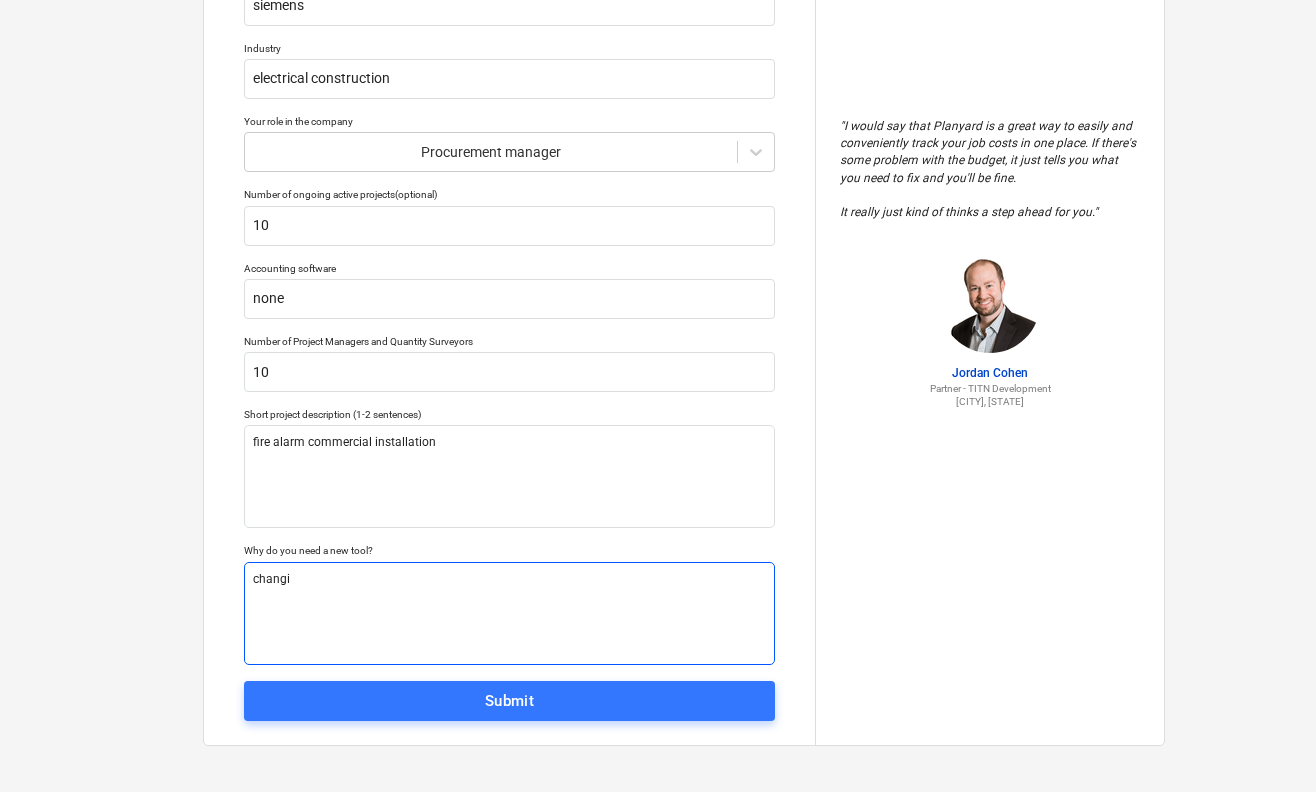 type on "x" 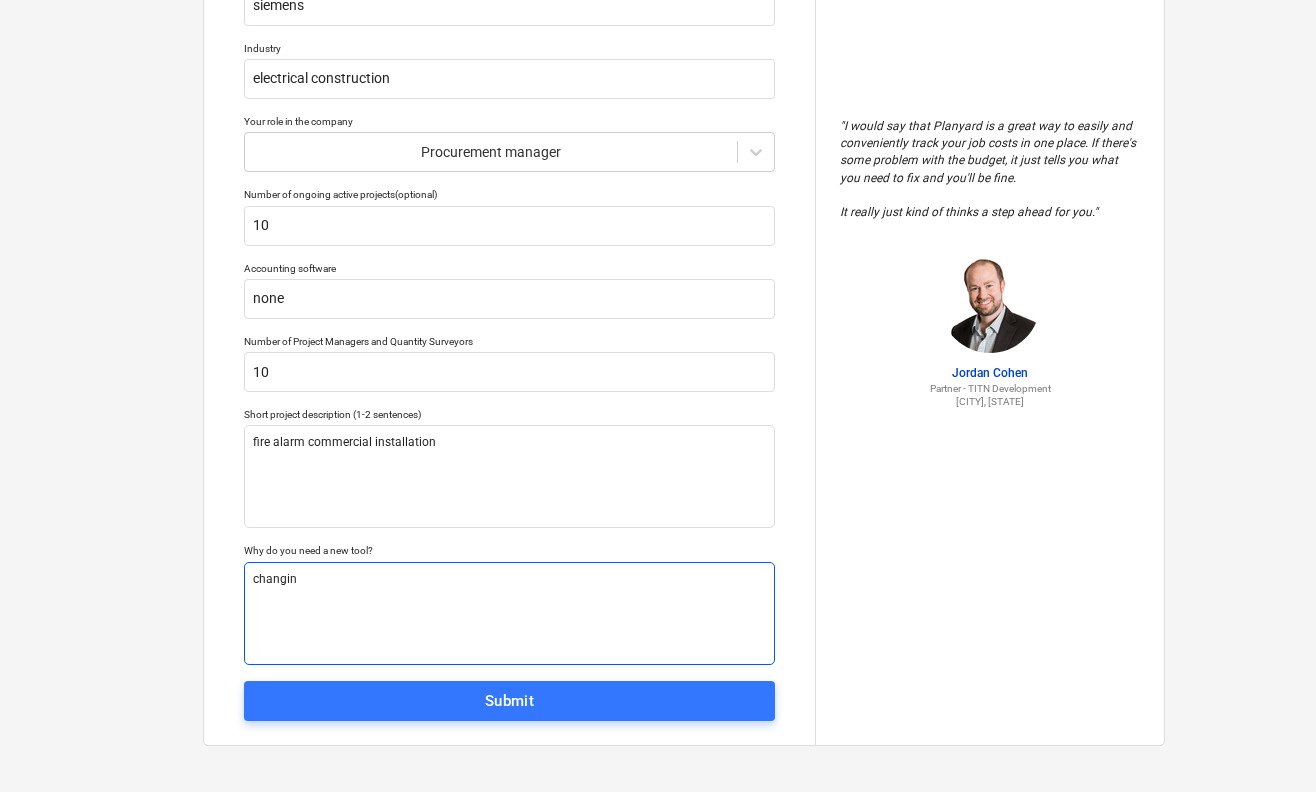type on "x" 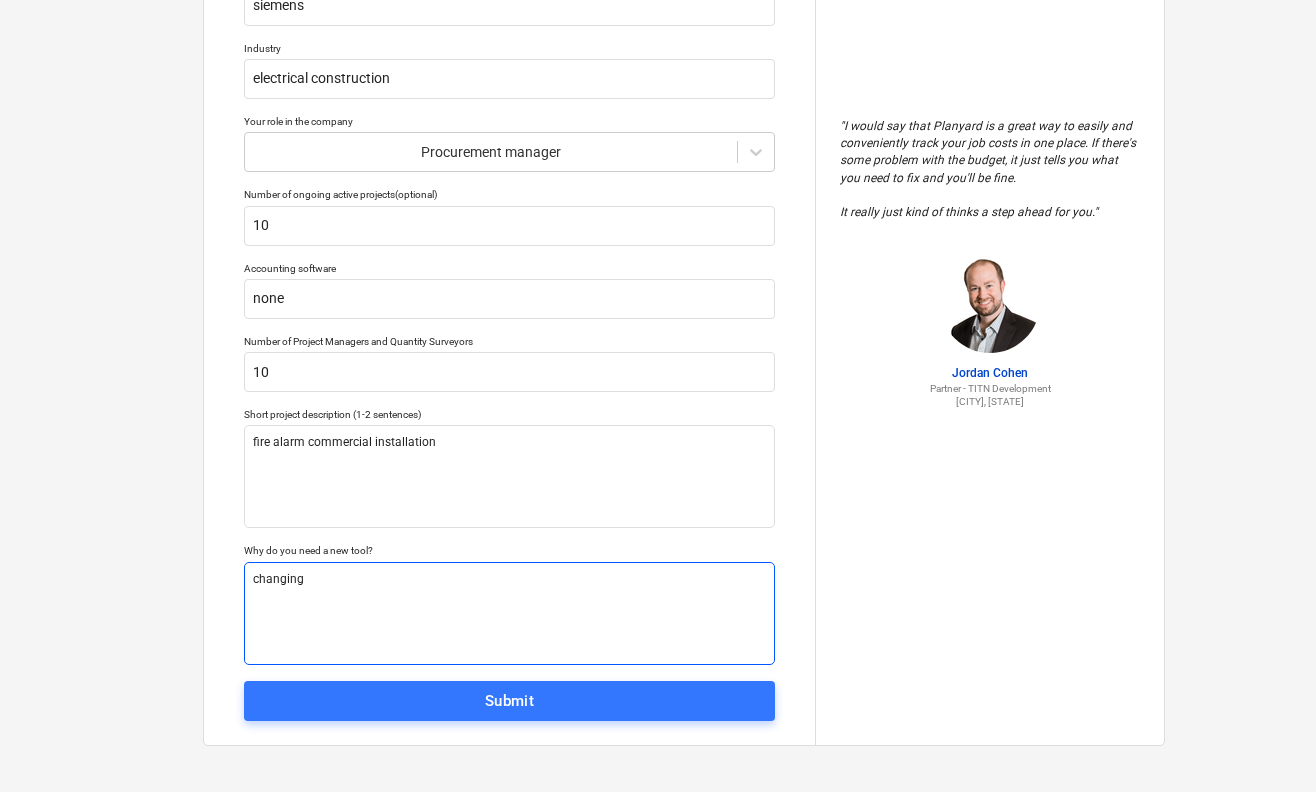 type on "x" 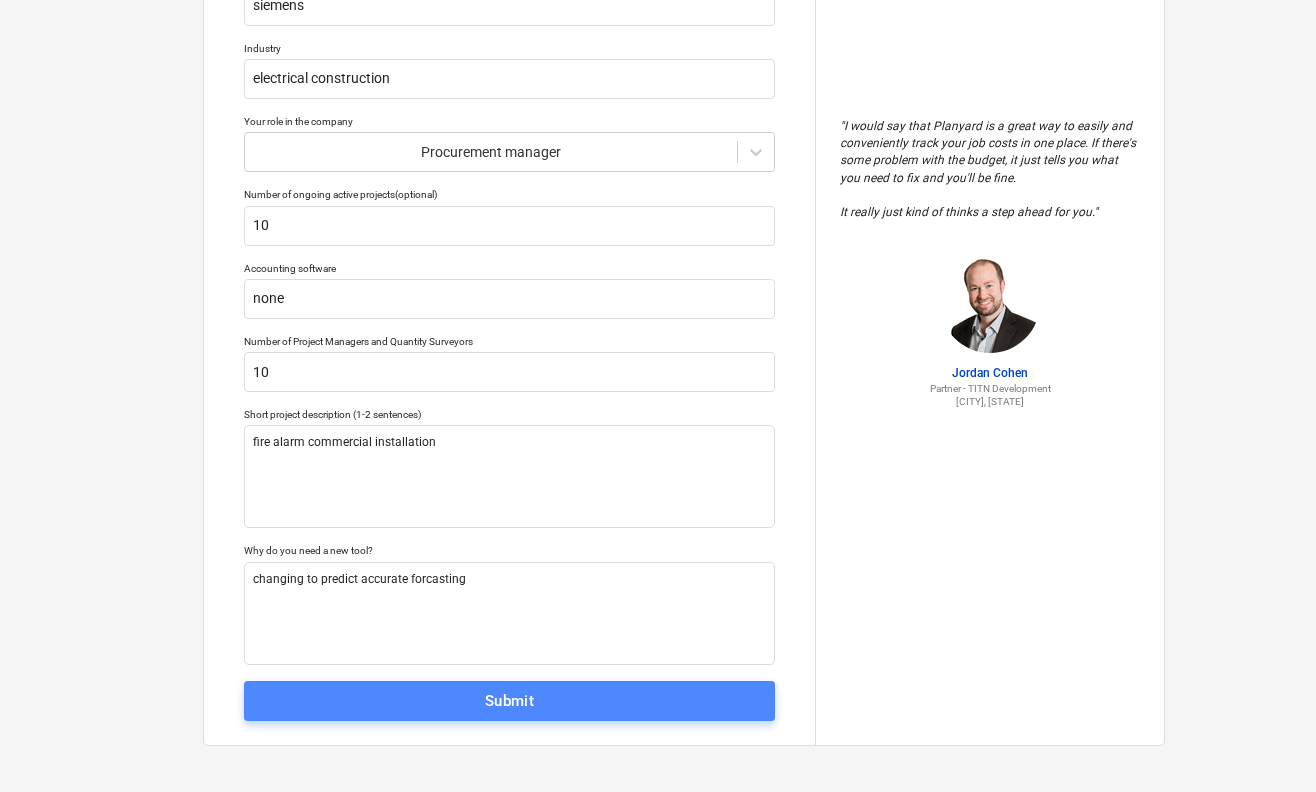 click on "Submit" at bounding box center [510, 701] 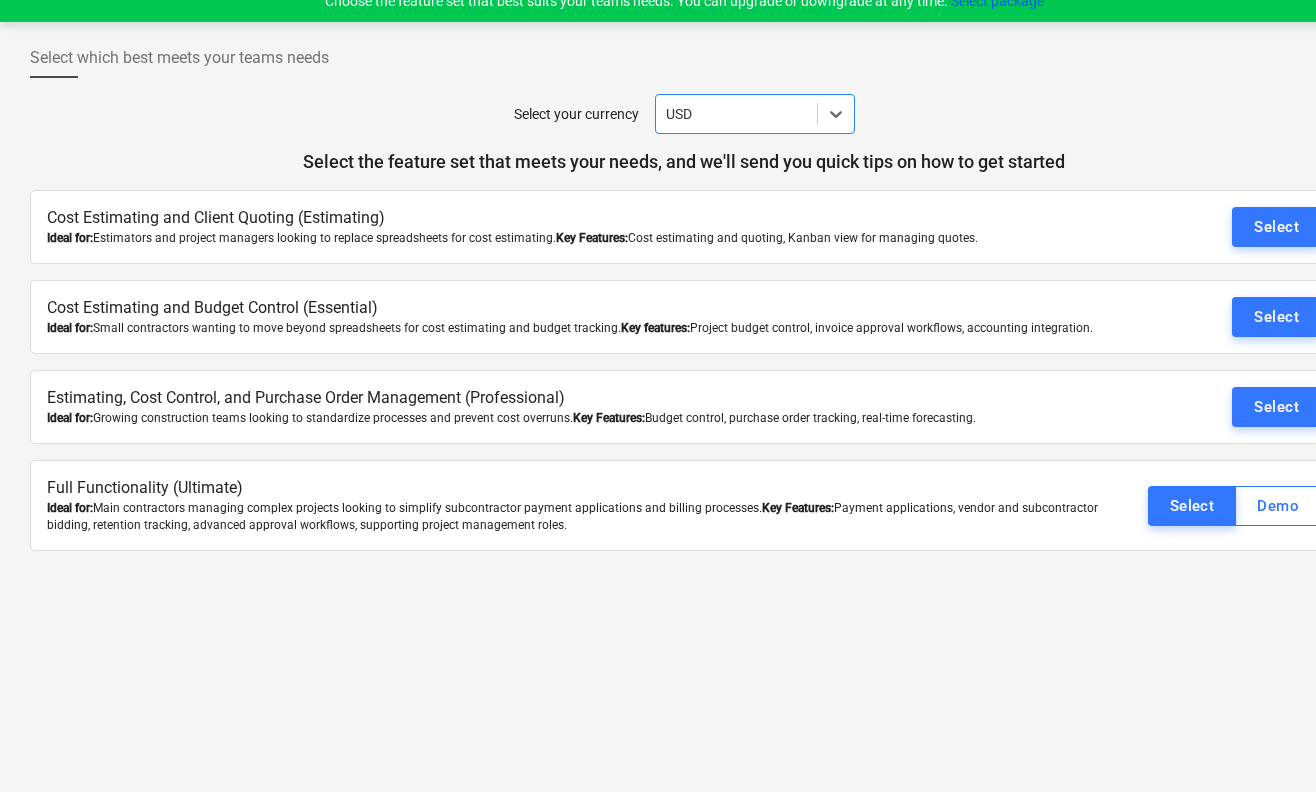 scroll, scrollTop: 0, scrollLeft: 0, axis: both 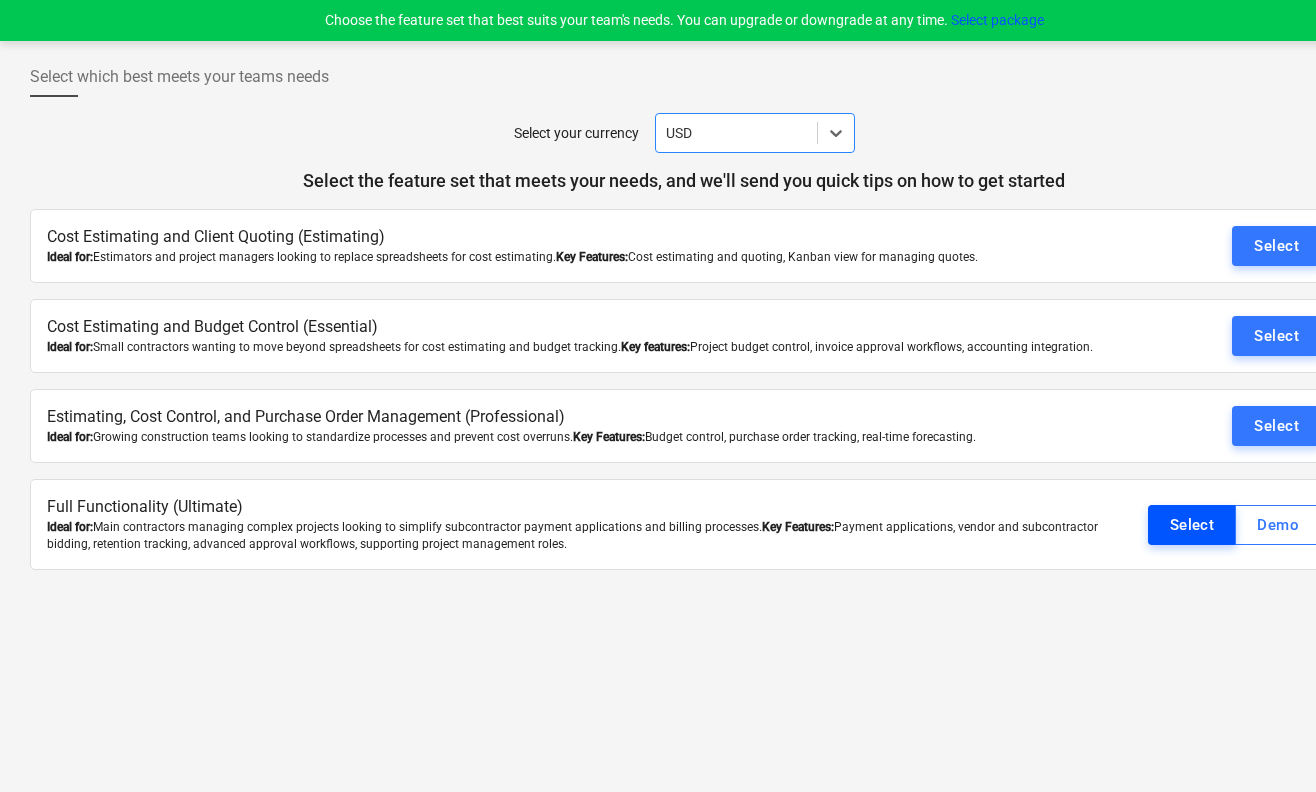 click on "Select" at bounding box center (1192, 525) 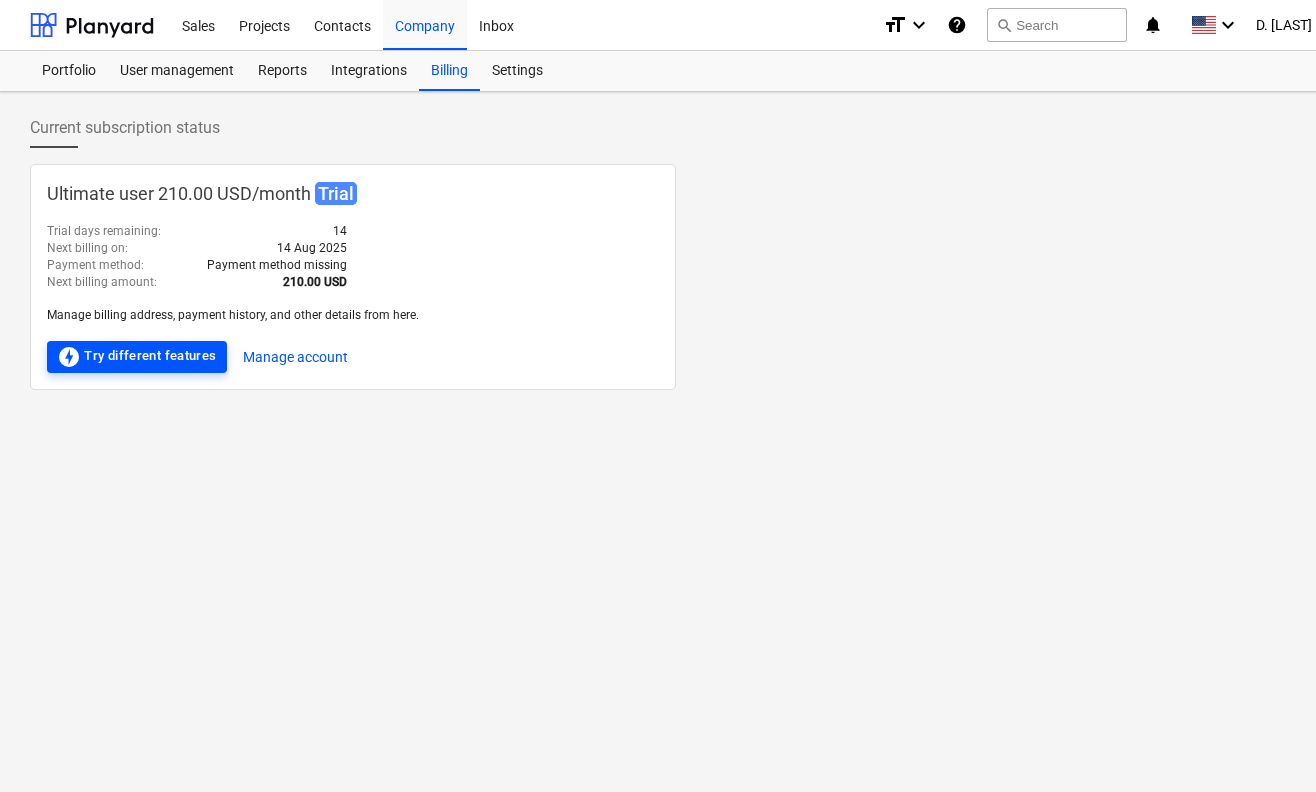 click on "offline_bolt   Try different features" at bounding box center (137, 357) 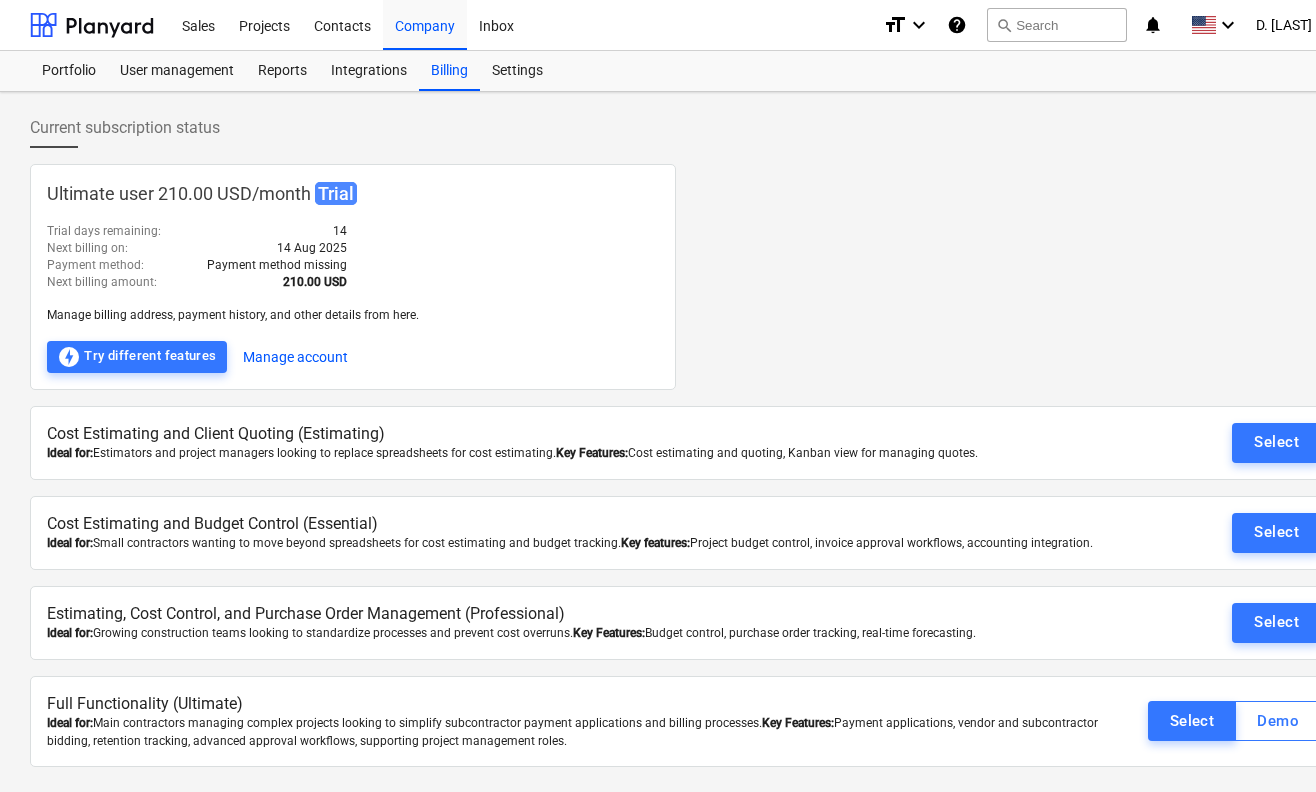 scroll, scrollTop: 19, scrollLeft: 0, axis: vertical 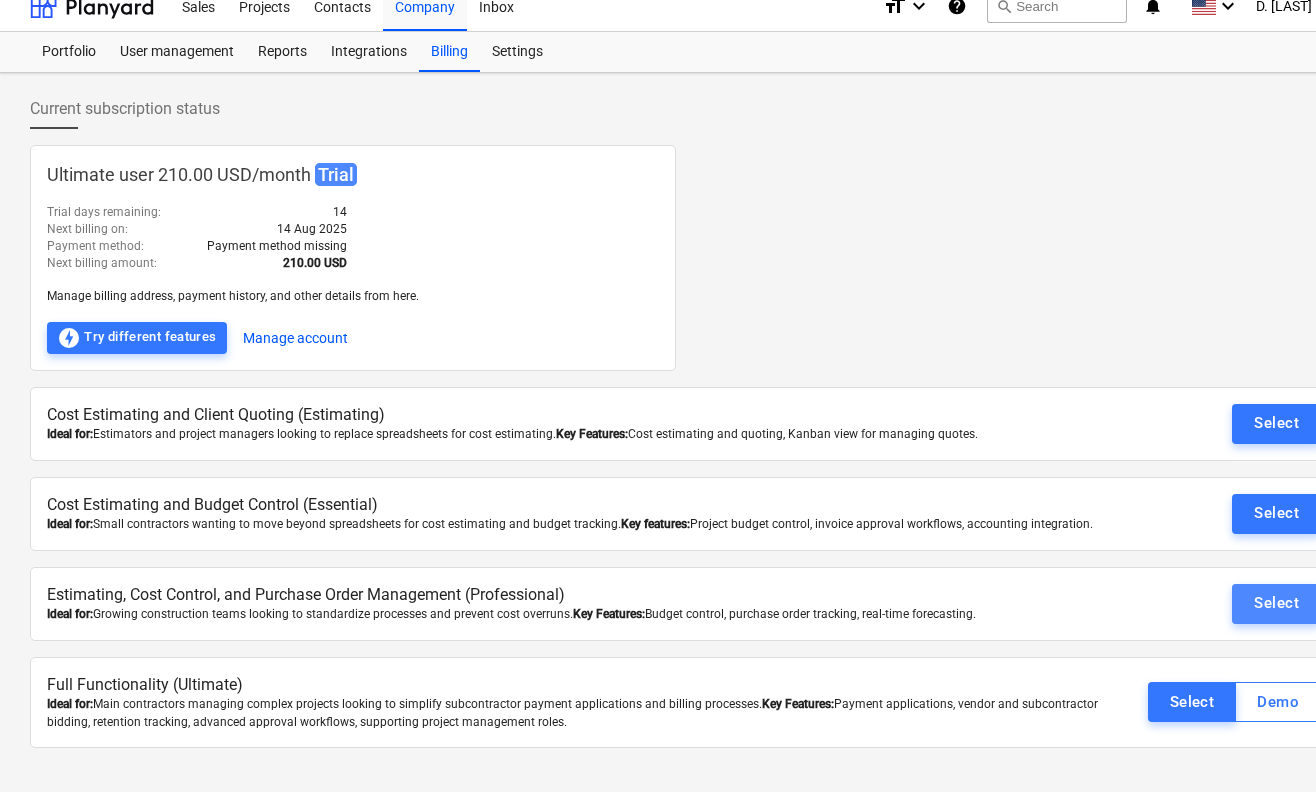 click on "Select" at bounding box center [1276, 603] 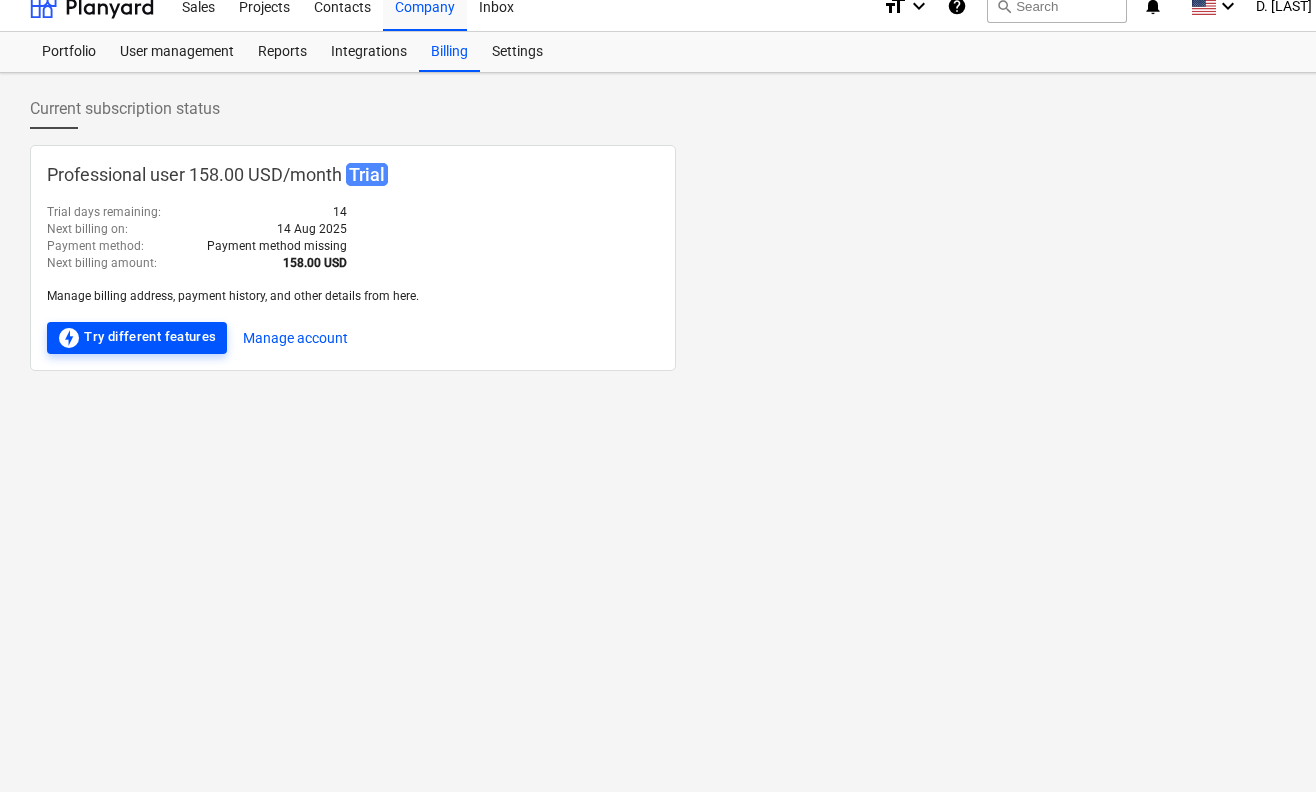 click on "offline_bolt   Try different features" at bounding box center (137, 338) 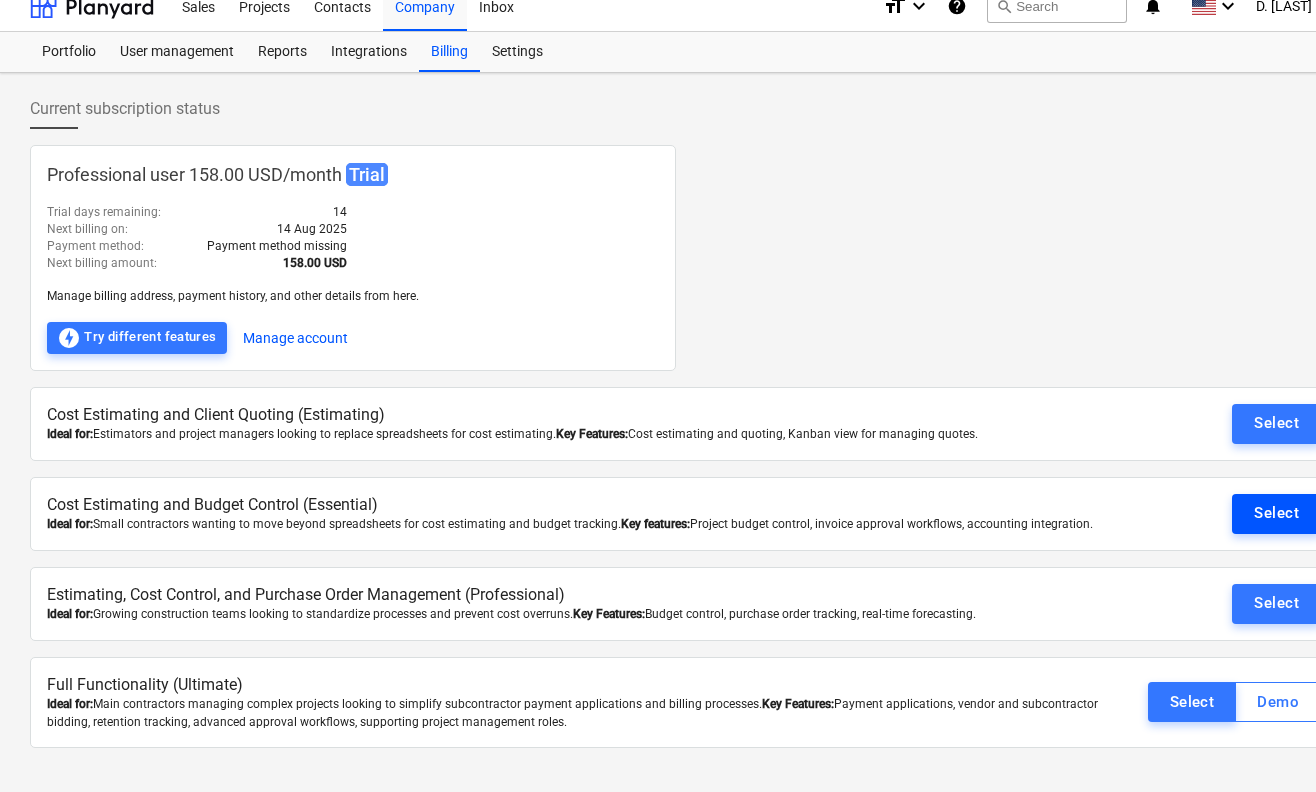 click on "Select" at bounding box center (1276, 513) 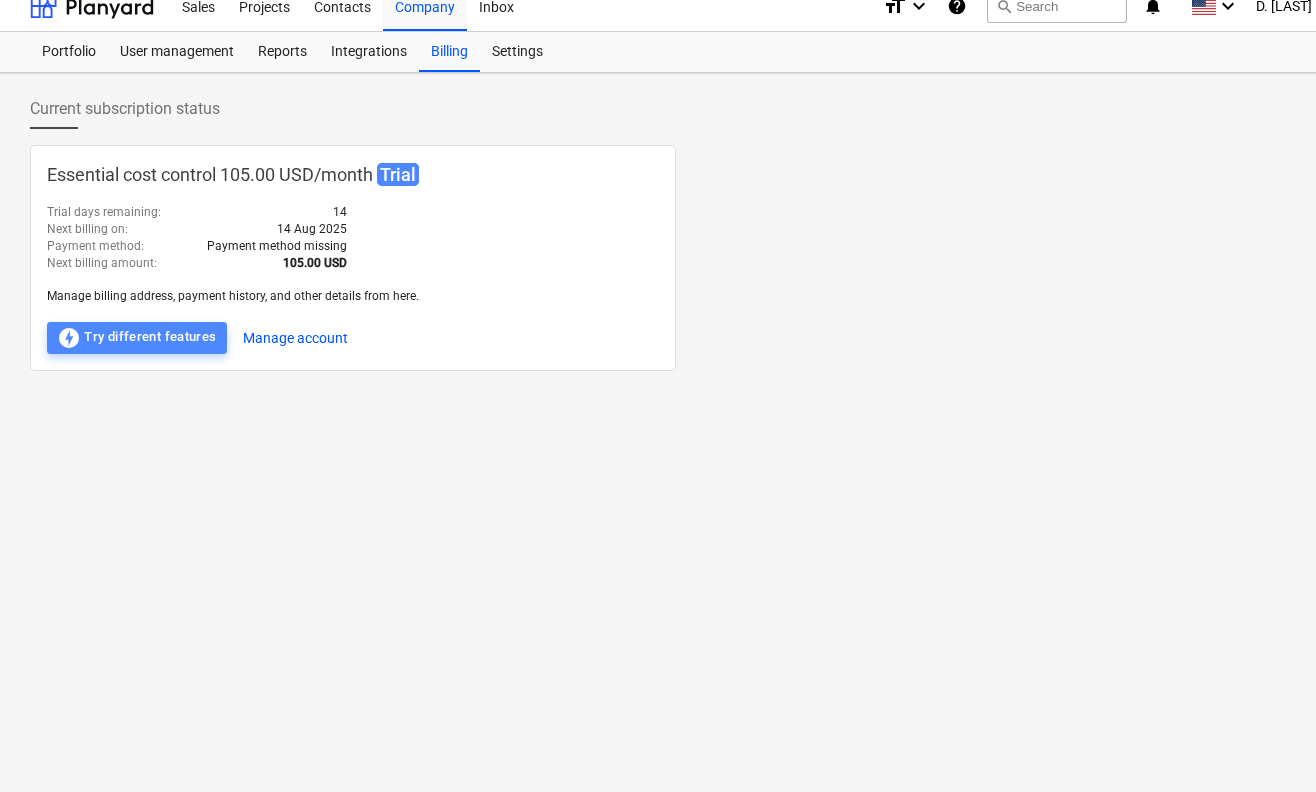 click on "offline_bolt   Try different features" at bounding box center [137, 338] 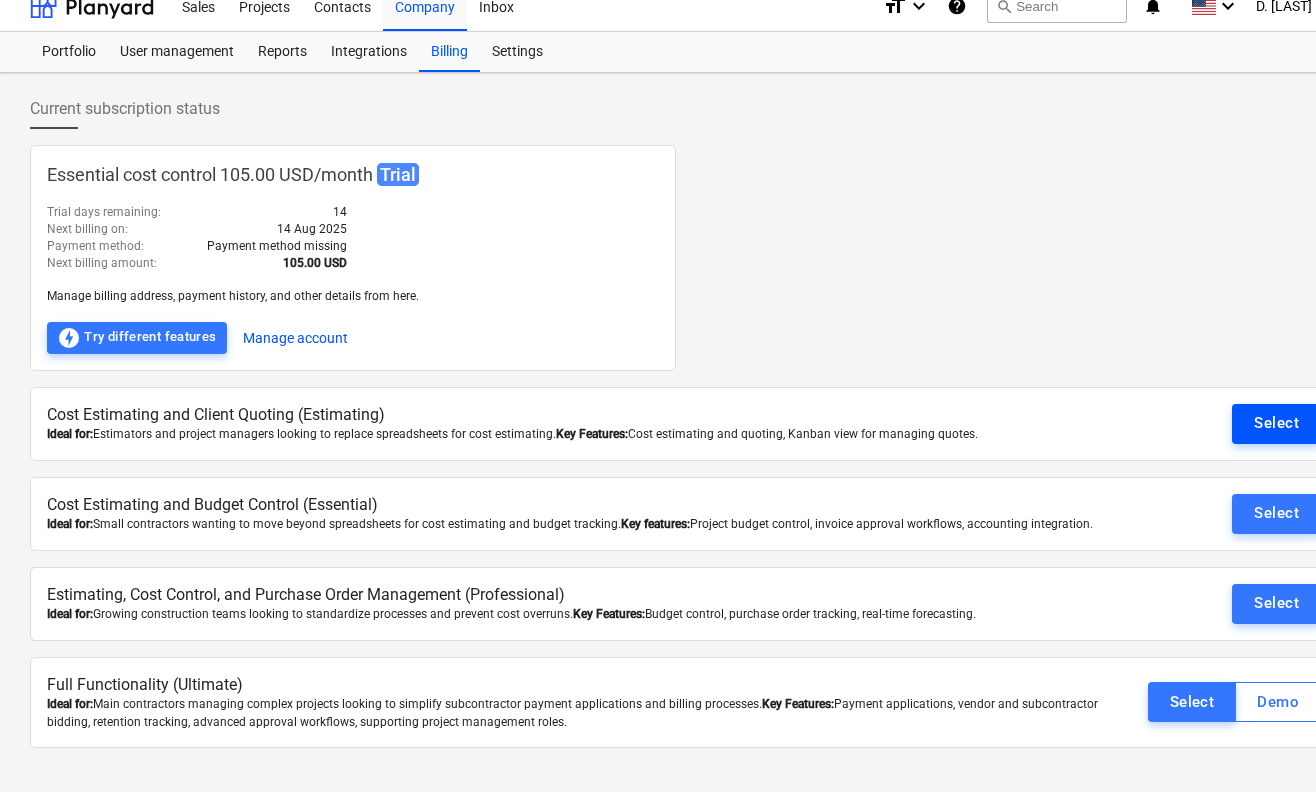 click on "Select" at bounding box center [1276, 423] 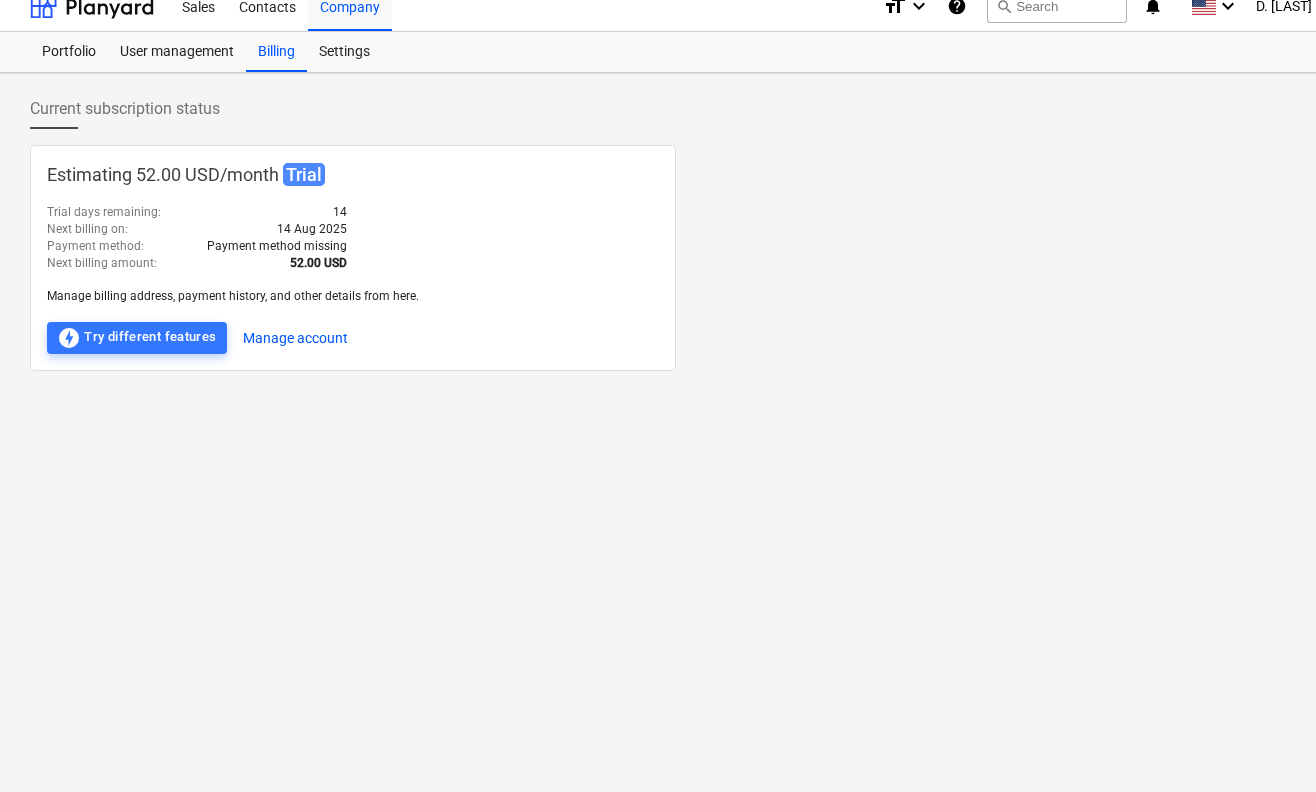 click on "Estimating   52.00   USD / month   Trial Trial days remaining : 14 Next billing on : 14 Aug 2025 Payment method : Payment method missing Next billing amount : 52.00   USD Manage billing address, payment history, and other details from here. offline_bolt   Try different features Manage account" at bounding box center (353, 258) 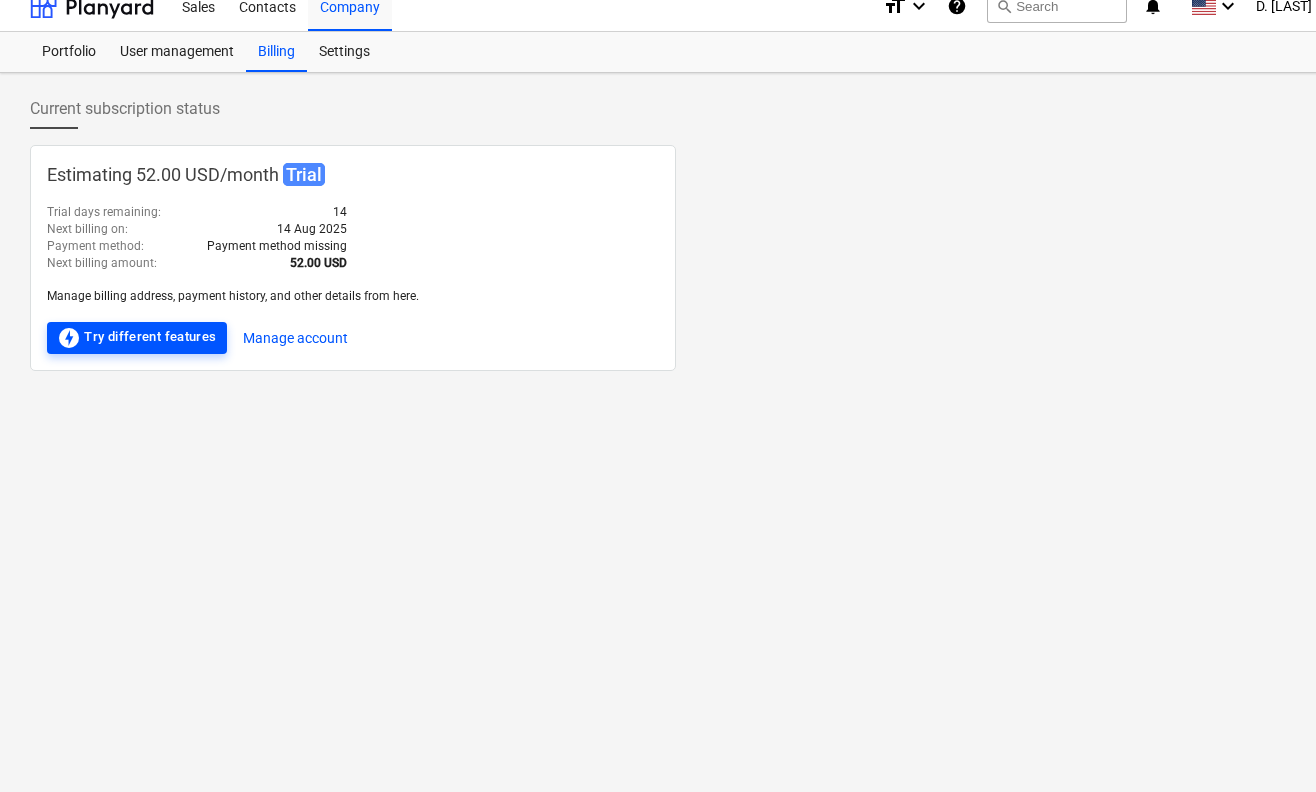click on "offline_bolt   Try different features" at bounding box center (137, 338) 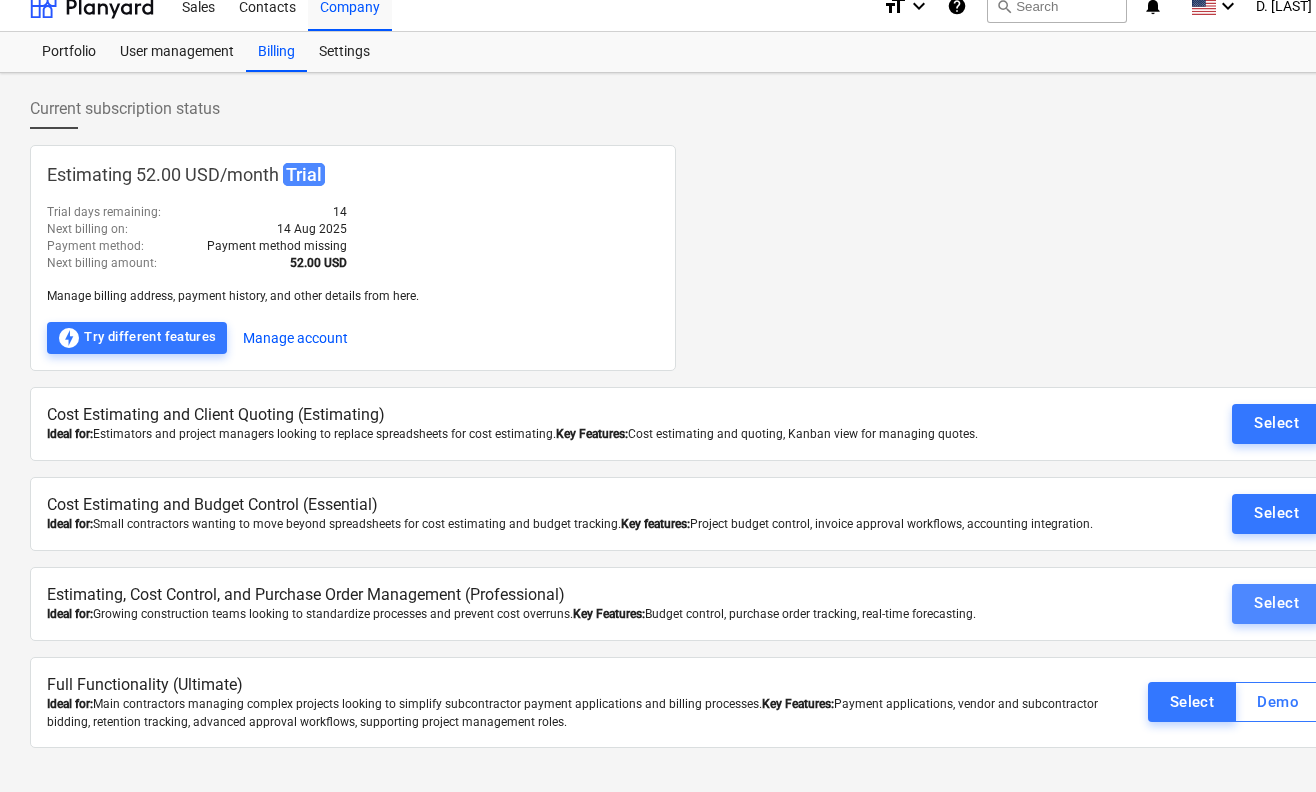 click on "Select" at bounding box center (1276, 603) 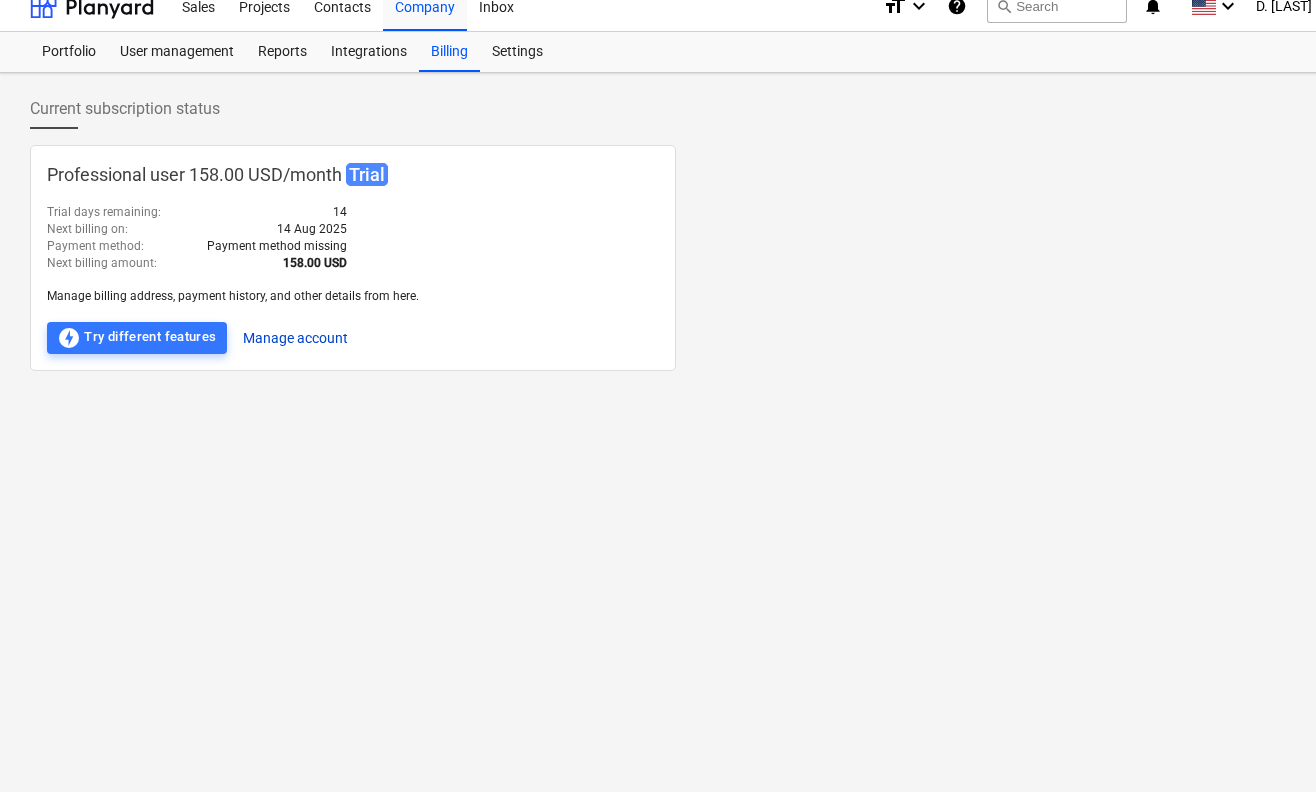 click on "Manage account" at bounding box center (295, 338) 